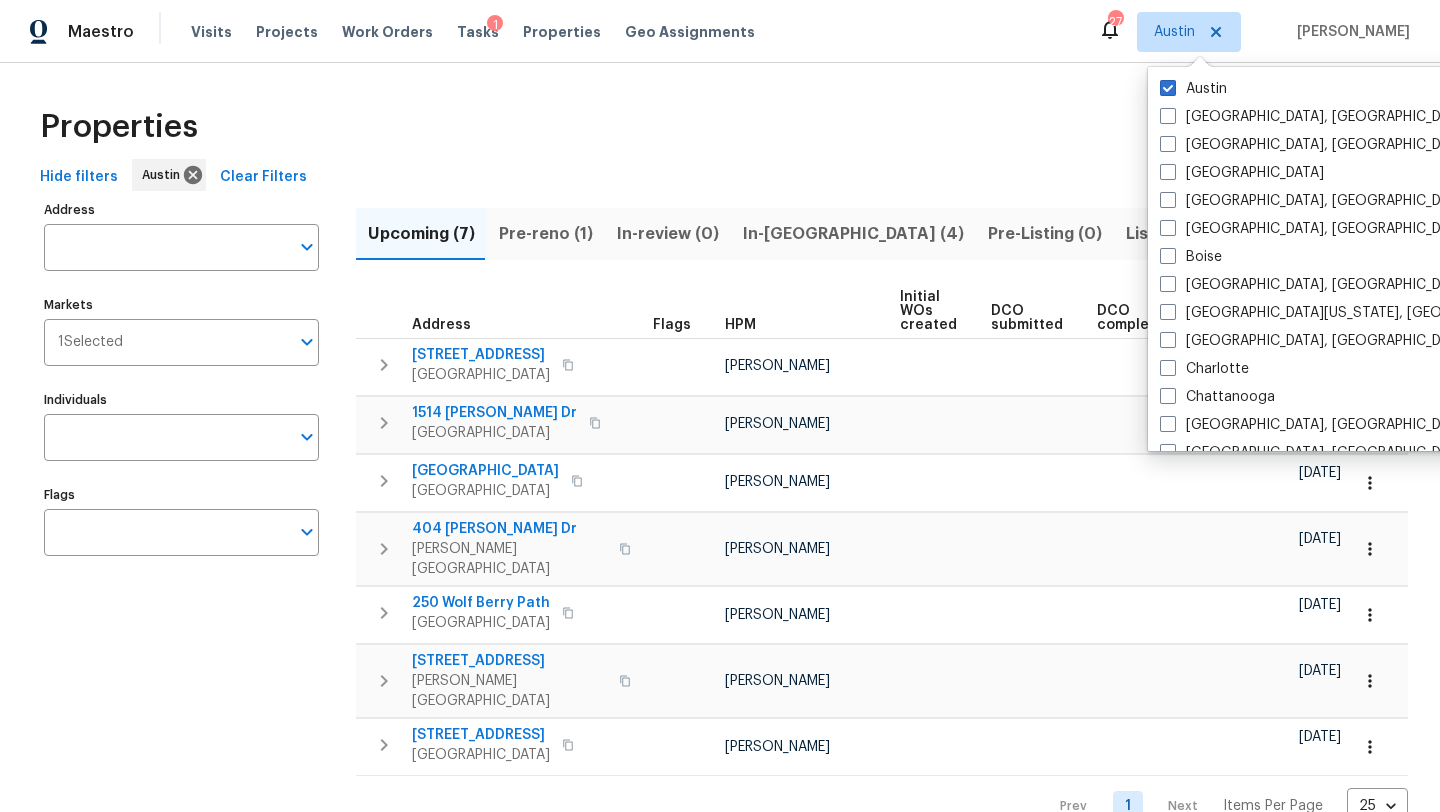 scroll, scrollTop: 0, scrollLeft: 0, axis: both 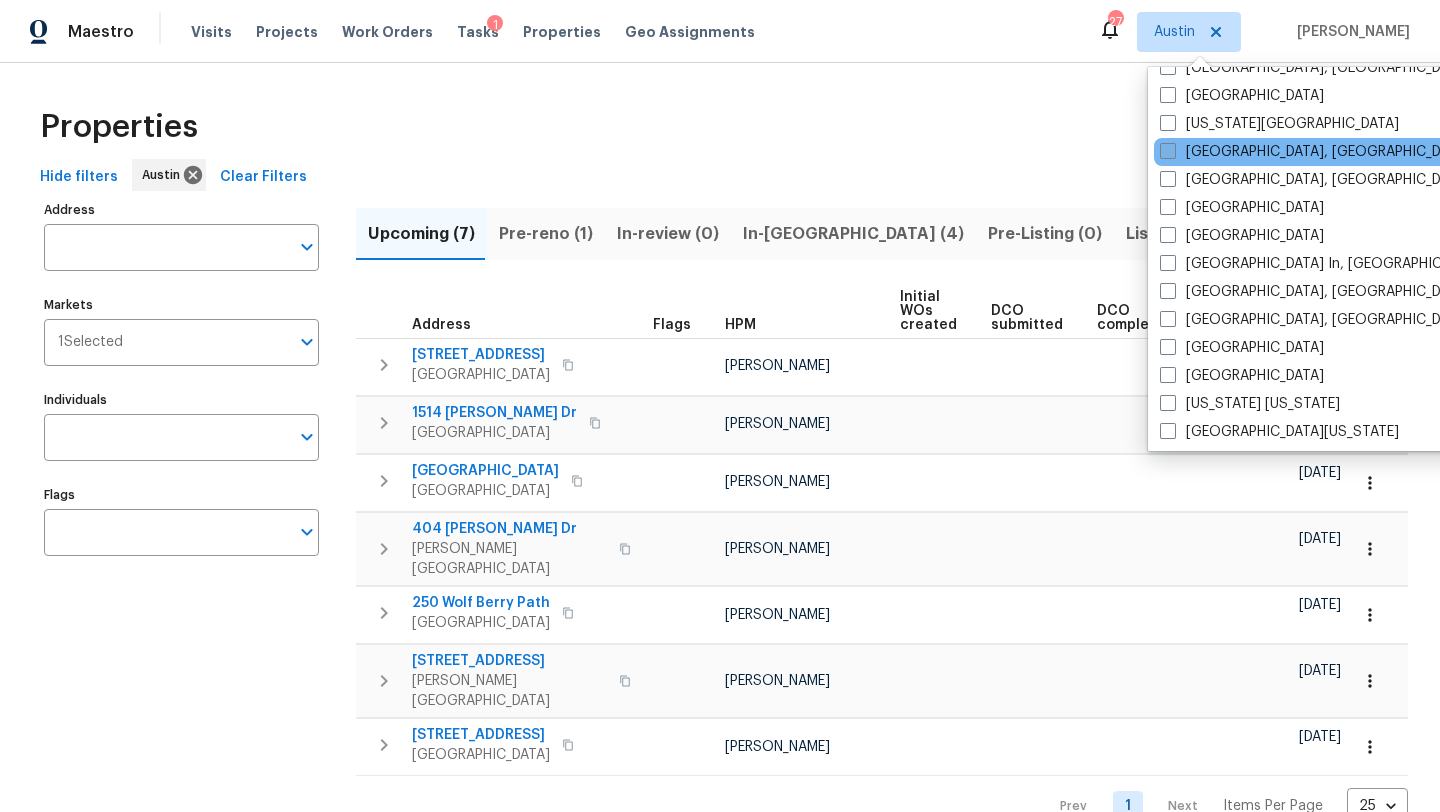 click on "Killeen, TX" at bounding box center (1315, 152) 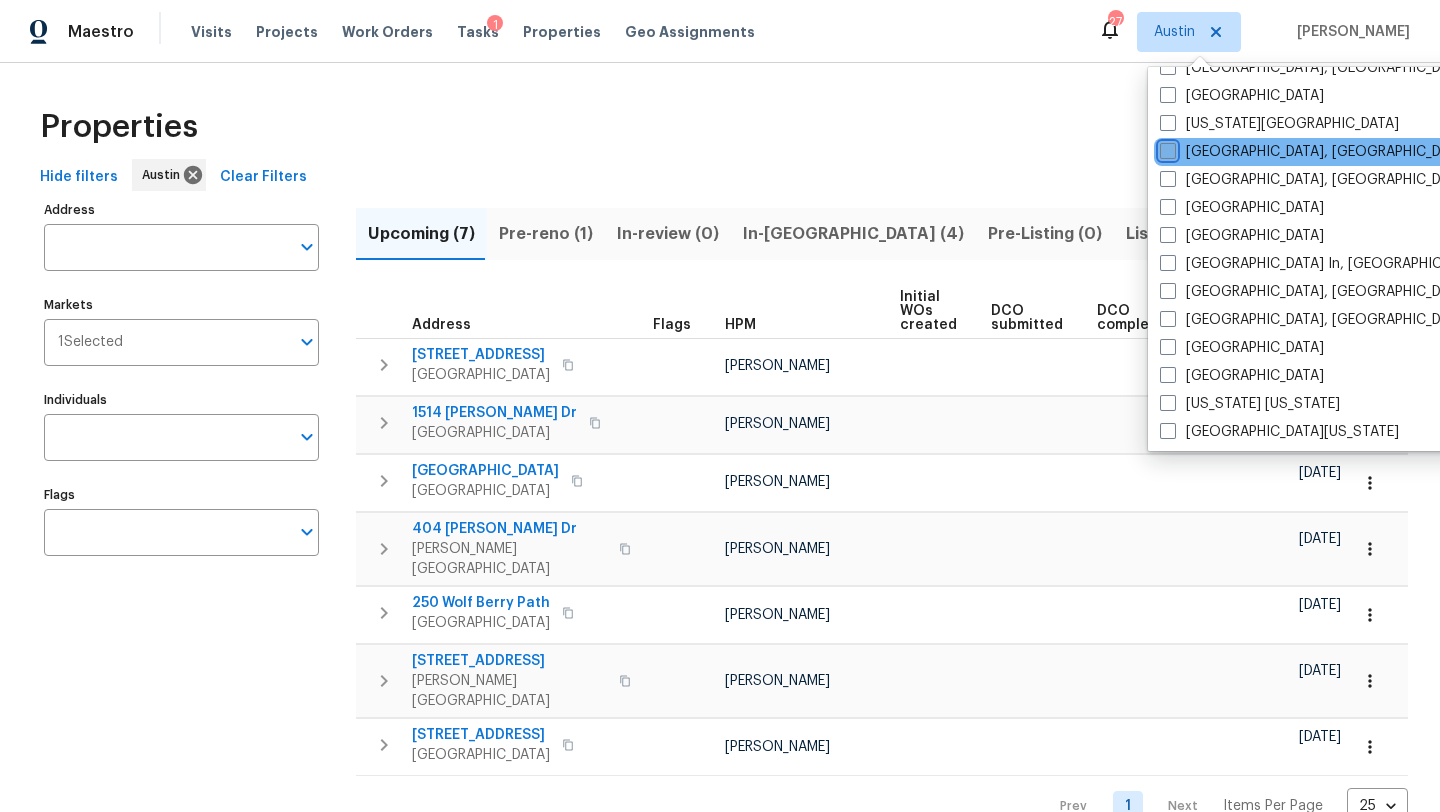 click on "Killeen, TX" at bounding box center [1166, 148] 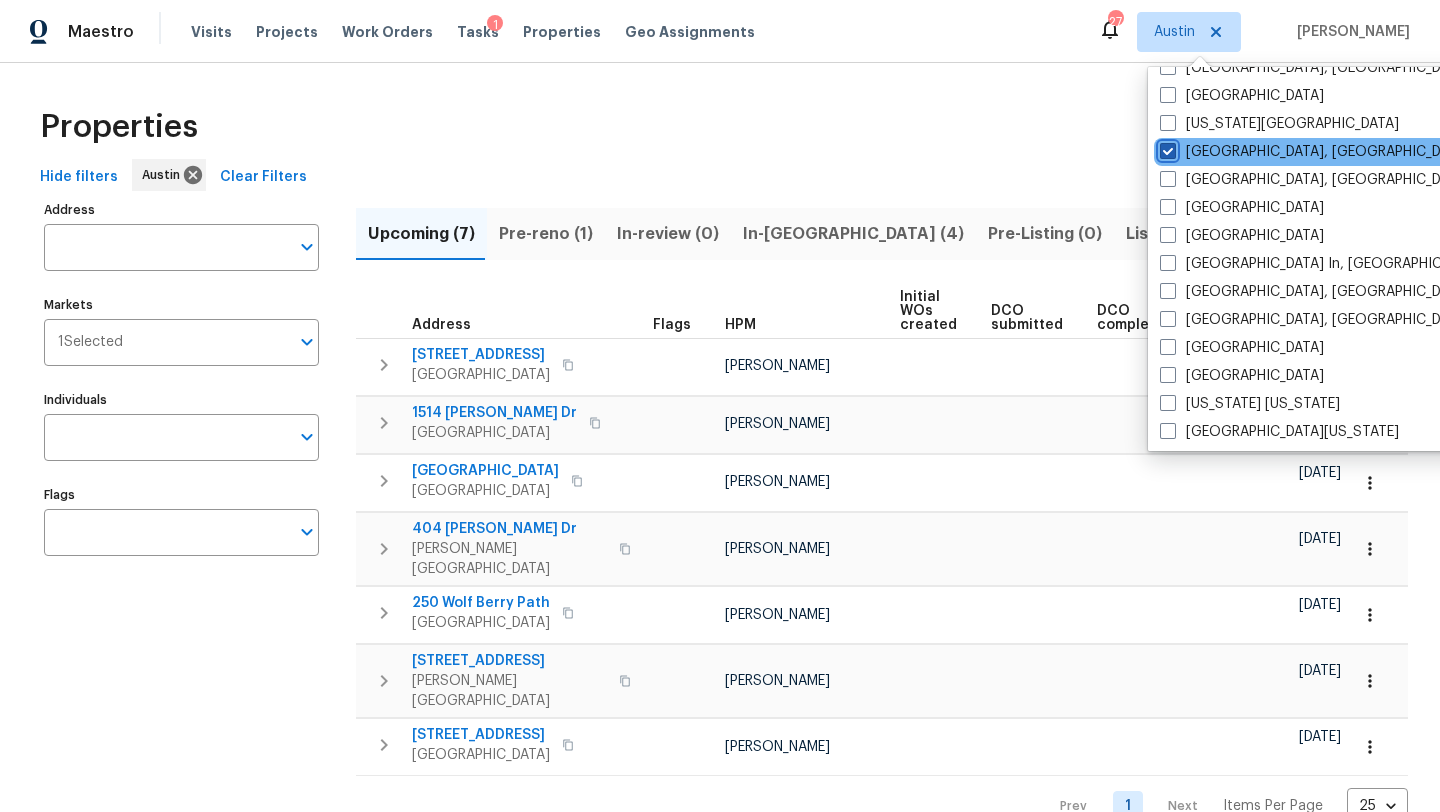 checkbox on "true" 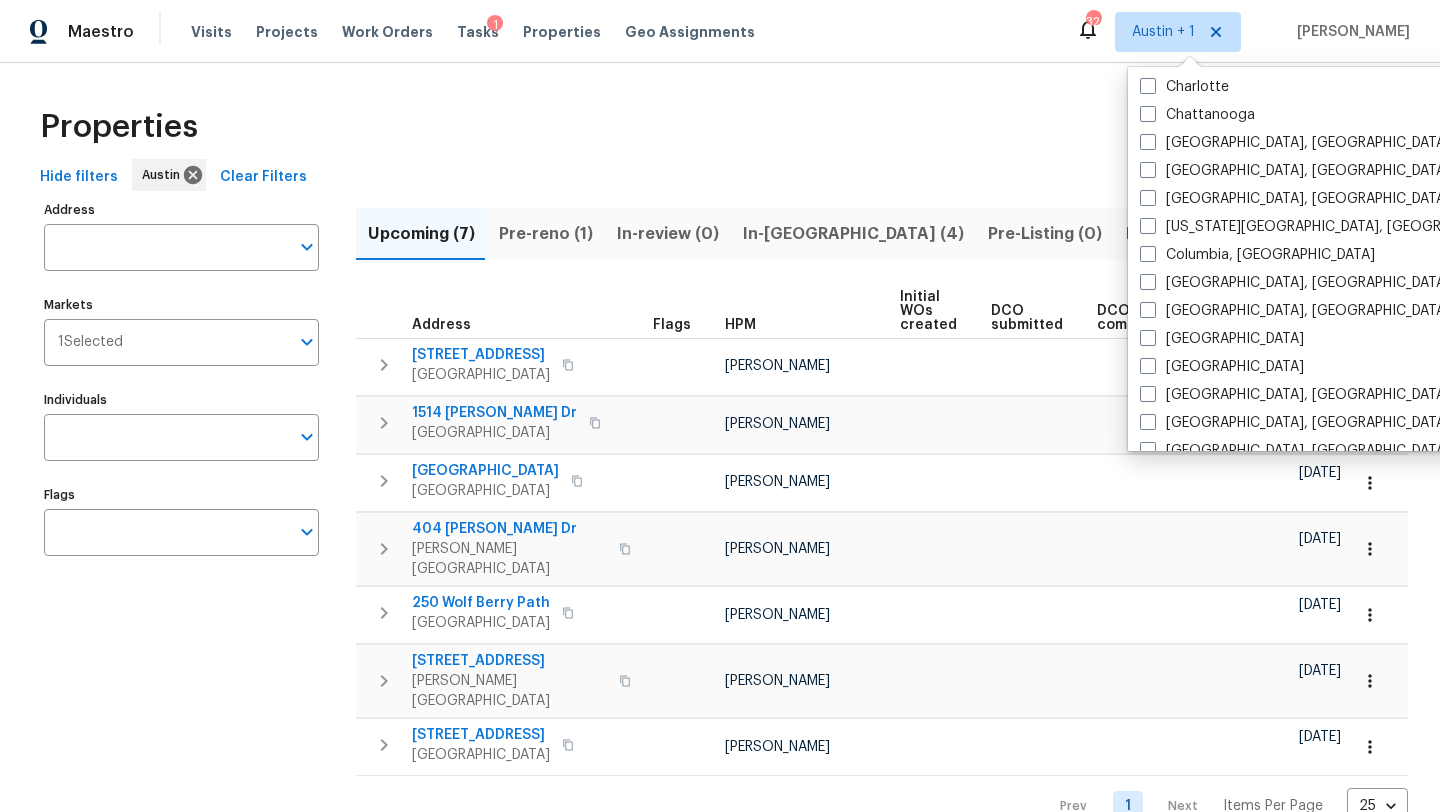 scroll, scrollTop: 0, scrollLeft: 0, axis: both 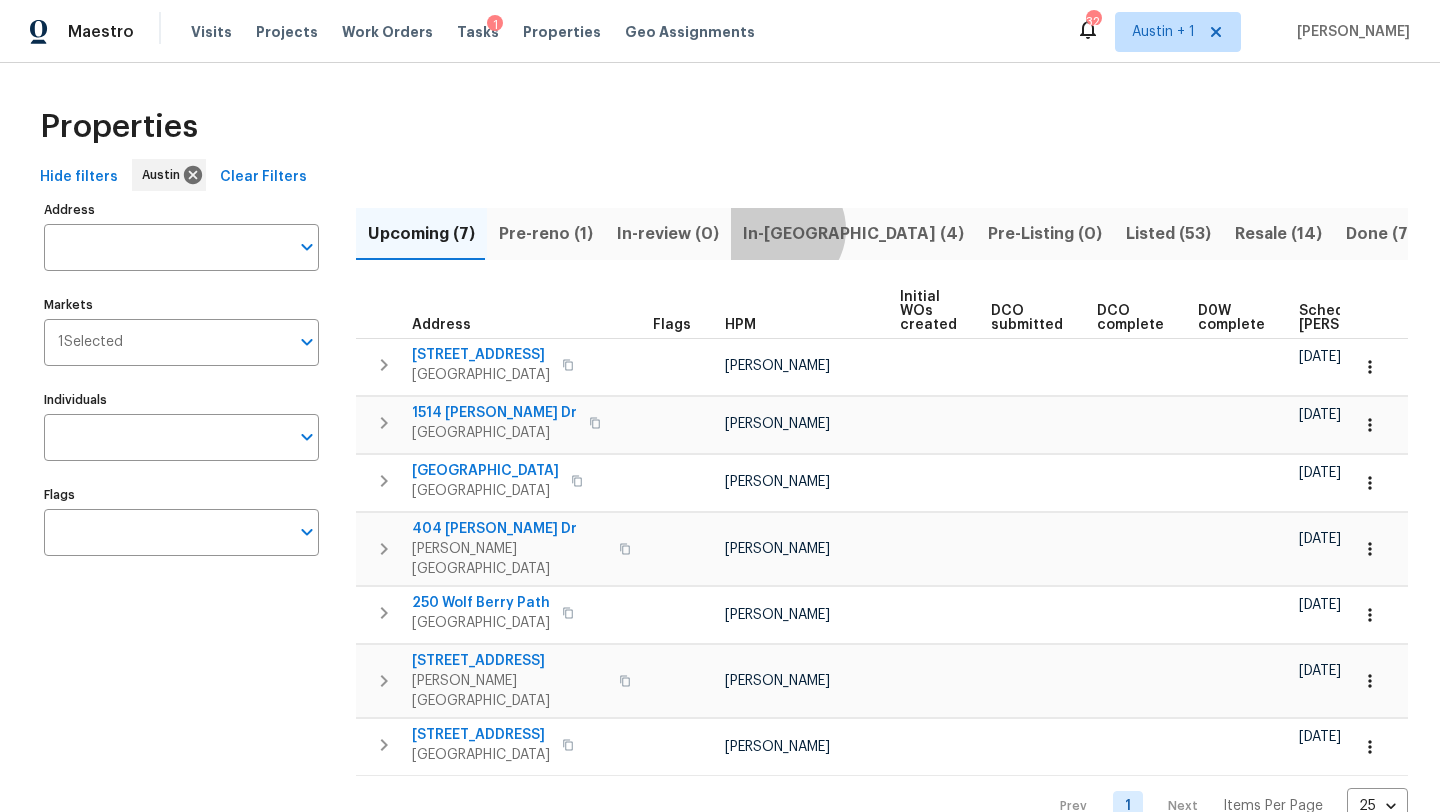click on "In-reno (4)" at bounding box center [853, 234] 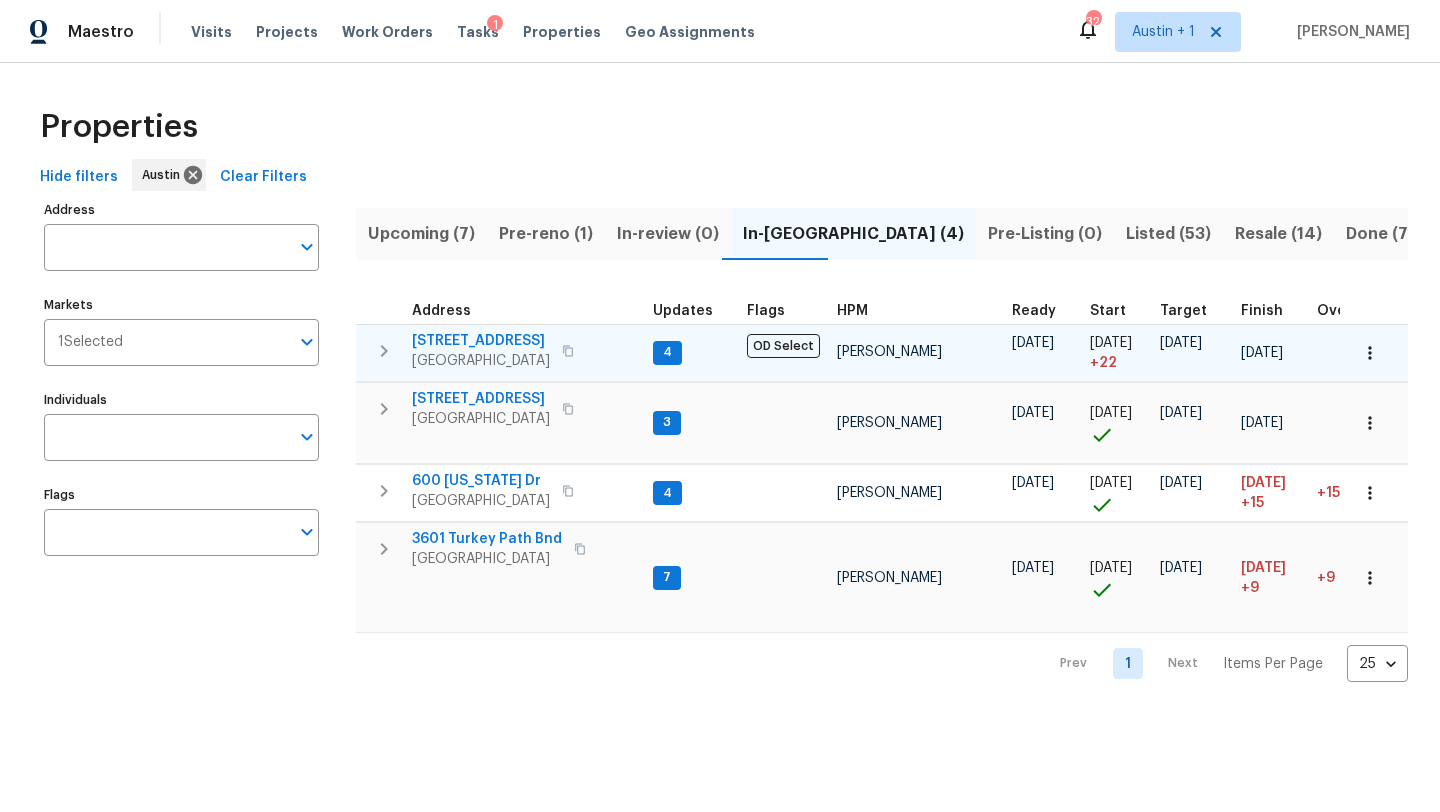 click on "6900 Vallecito Dr" at bounding box center (481, 341) 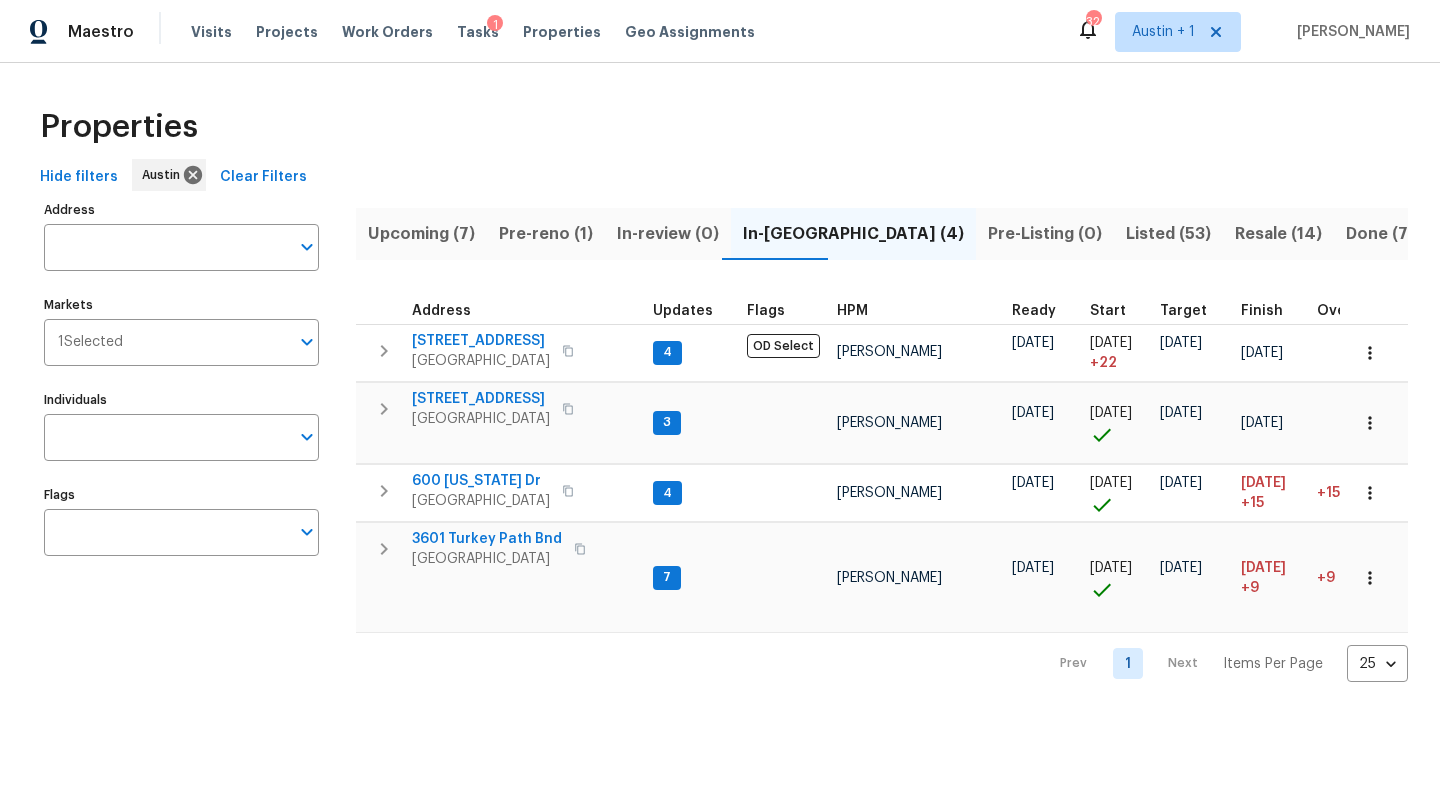 click on "Properties" at bounding box center [720, 127] 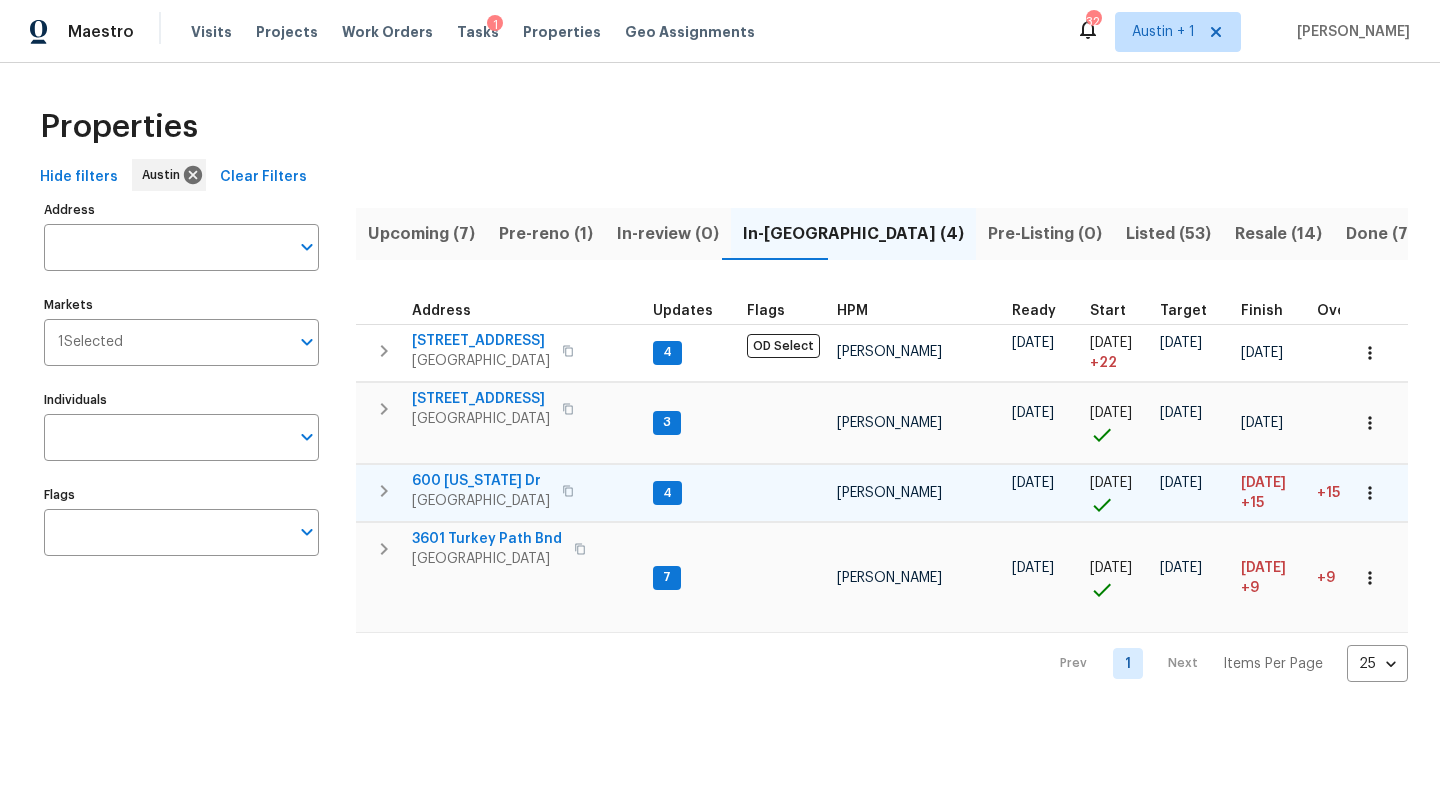 click on "600 Virginia Dr" at bounding box center (481, 481) 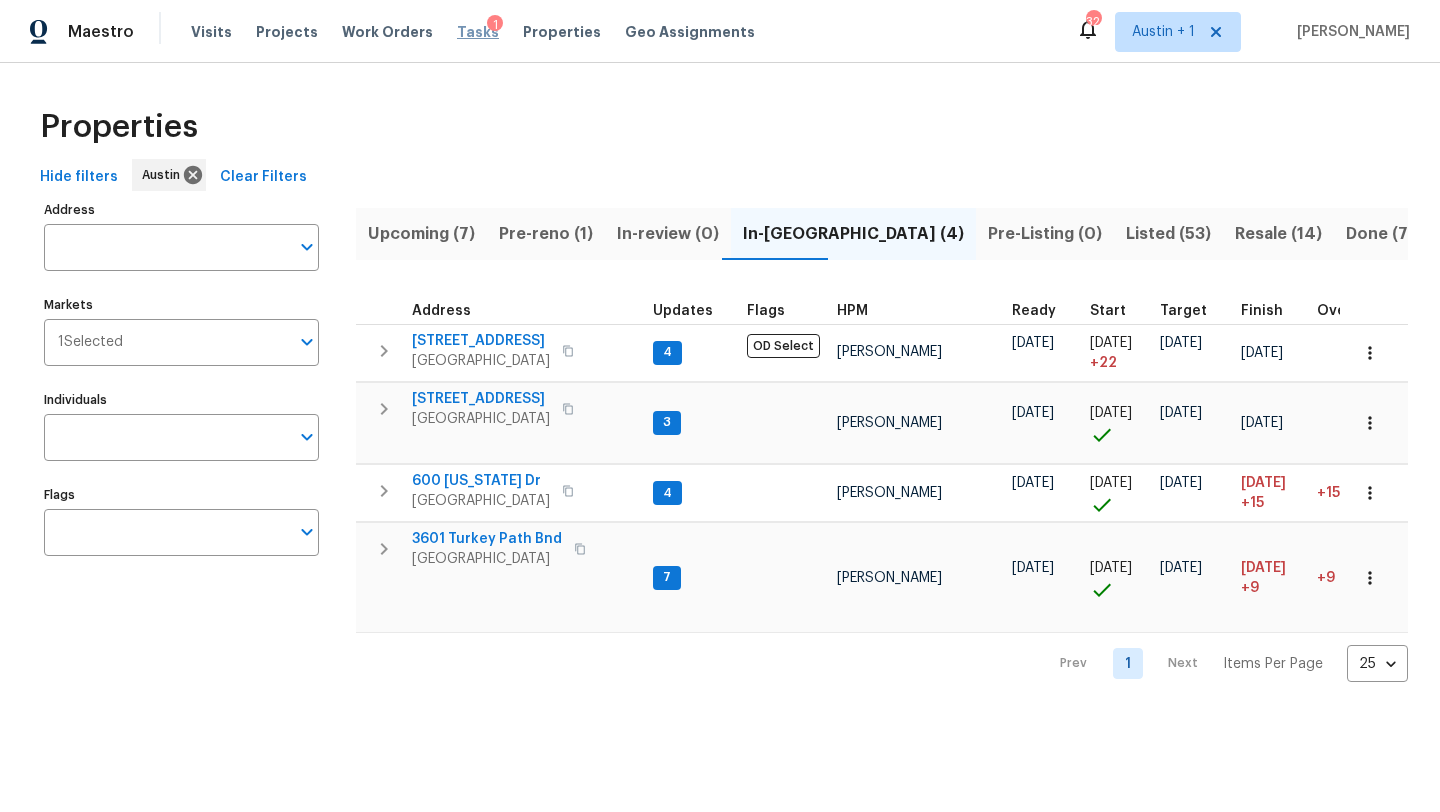 click on "Tasks" at bounding box center (478, 32) 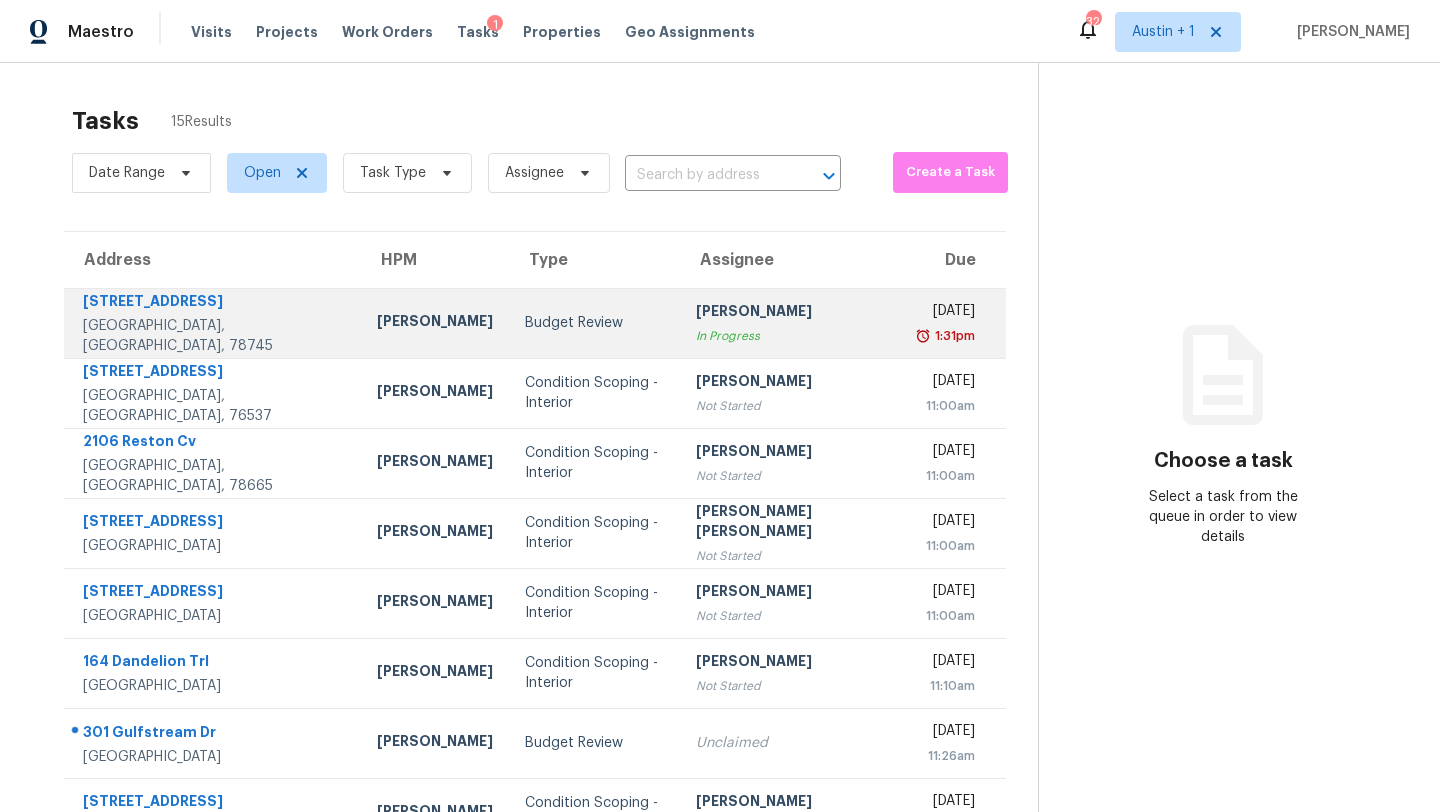 click on "Budget Review" at bounding box center (594, 323) 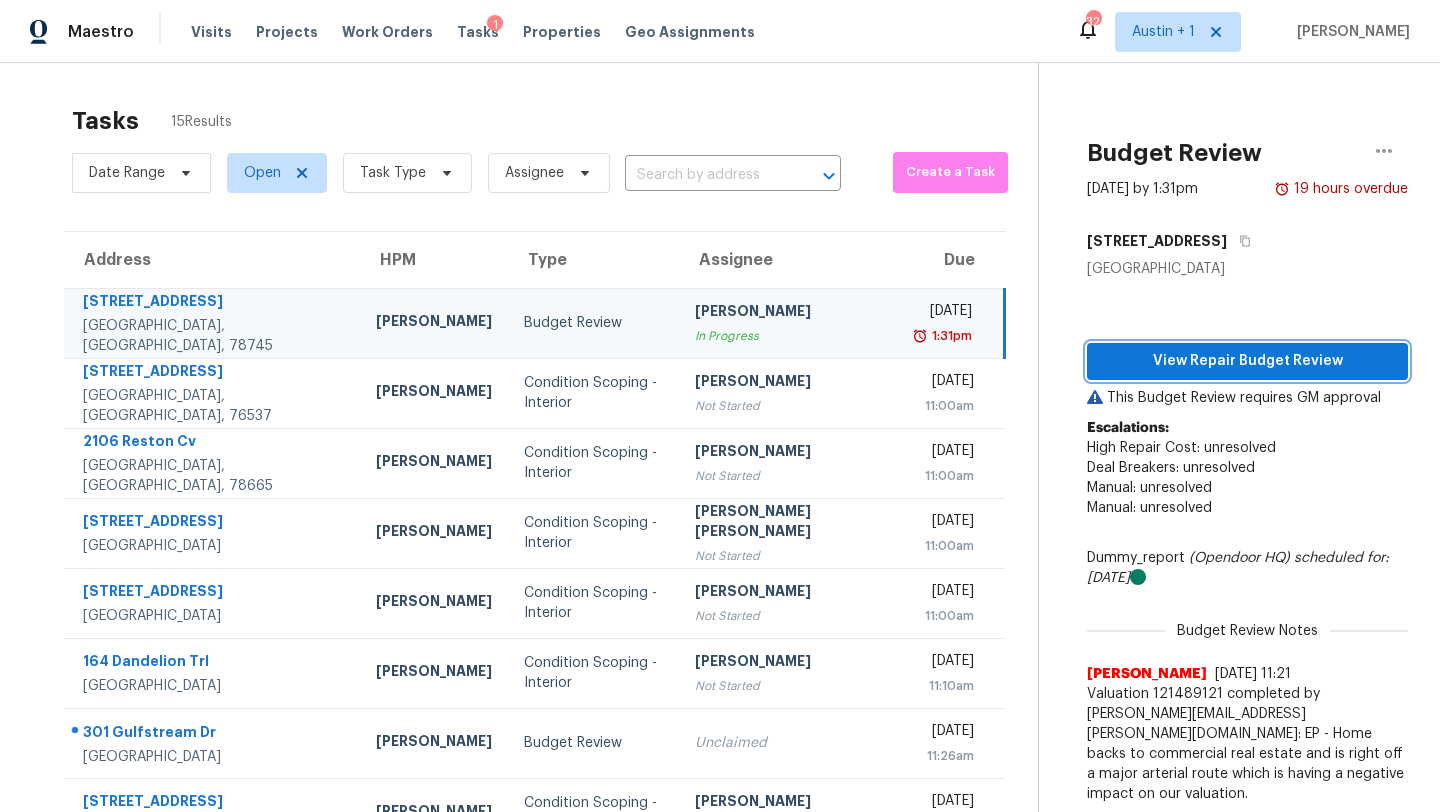 click on "View Repair Budget Review" at bounding box center [1247, 361] 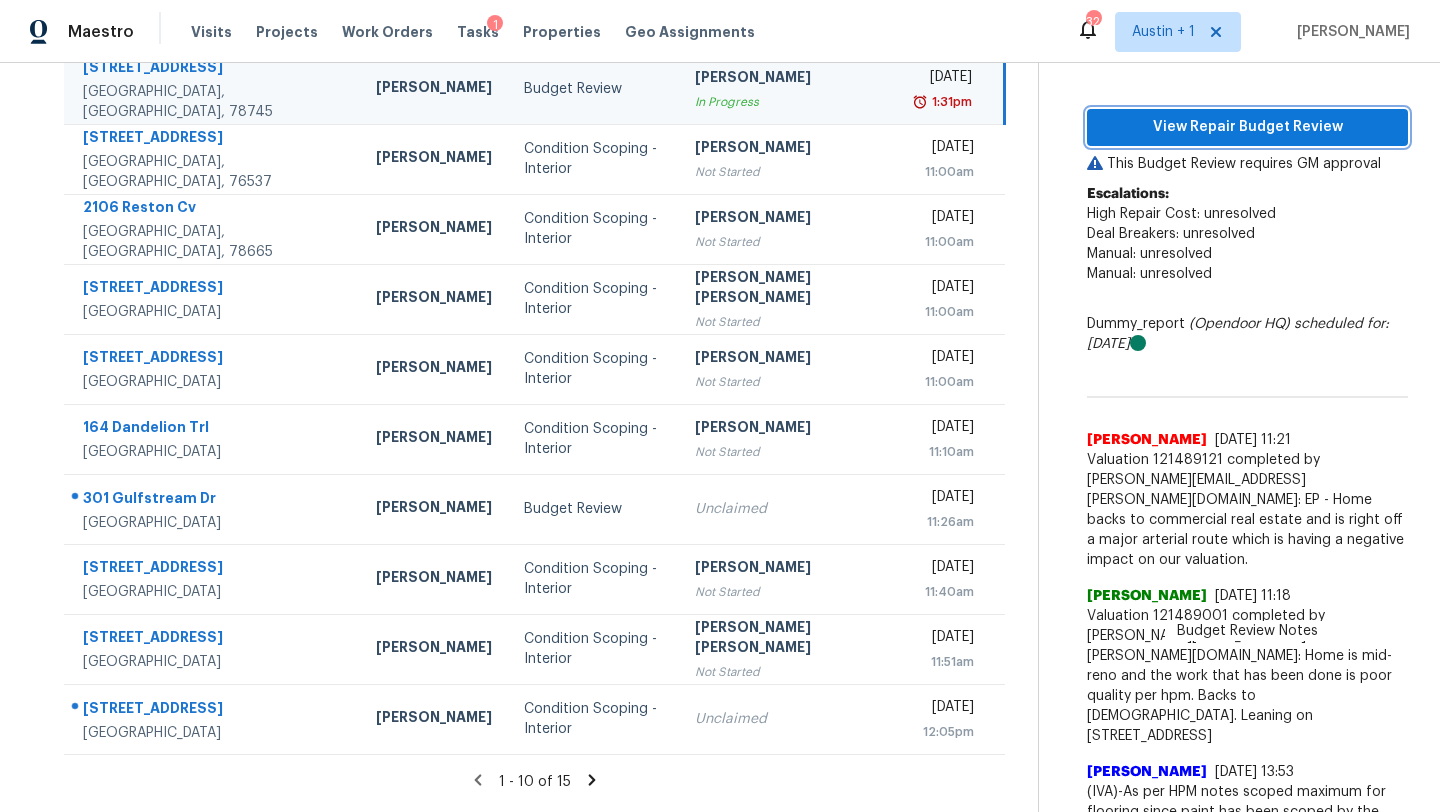 scroll, scrollTop: 0, scrollLeft: 0, axis: both 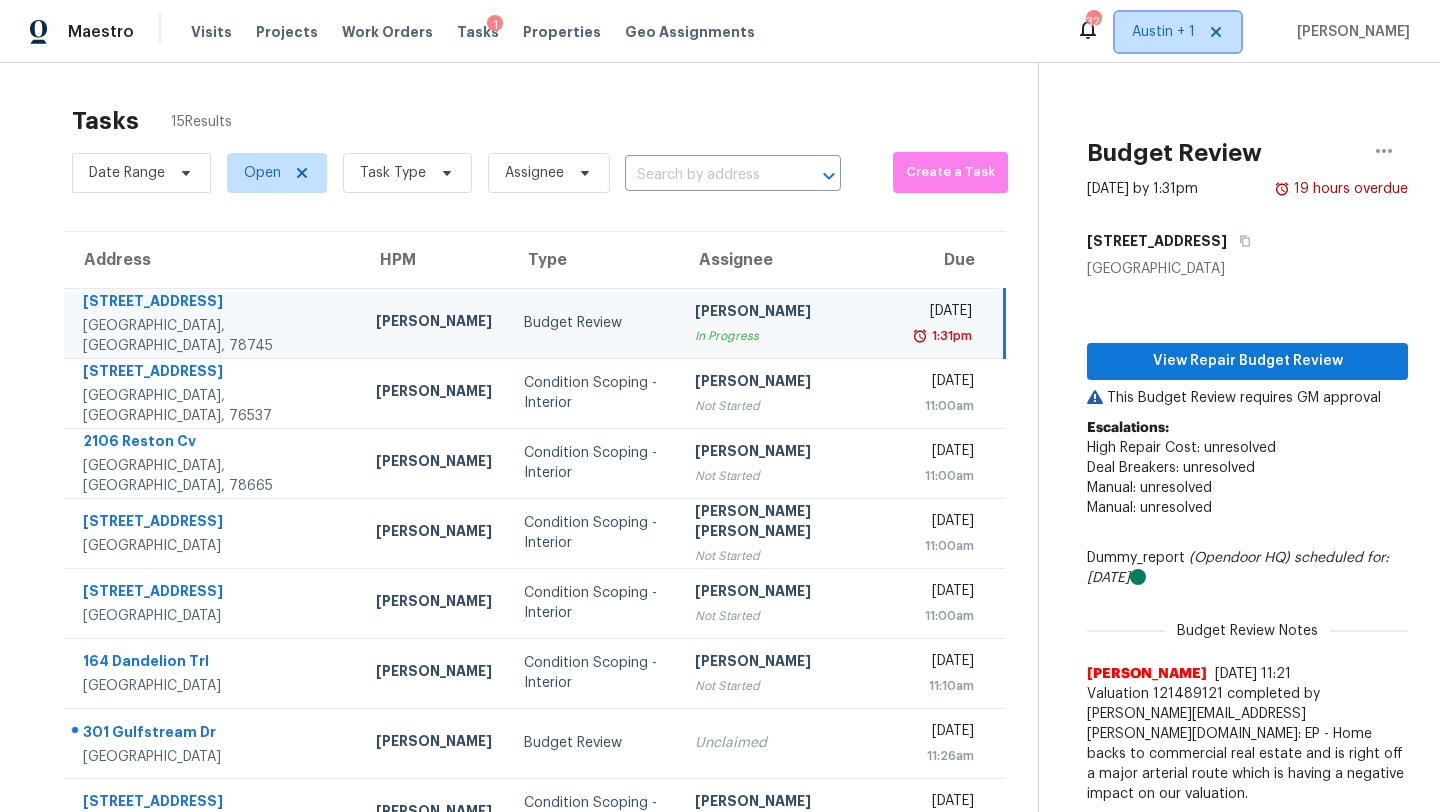 click on "Austin + 1" at bounding box center [1163, 32] 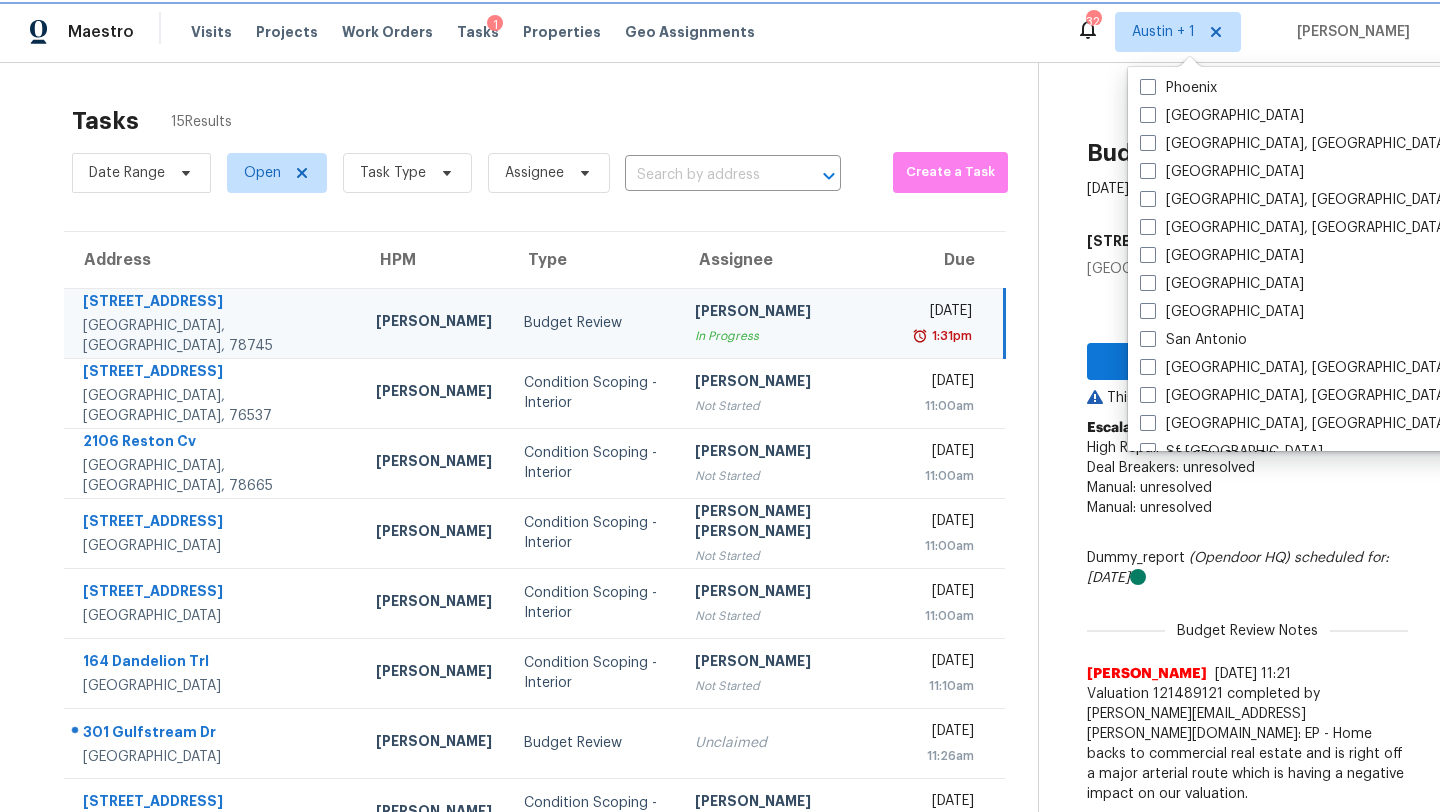 scroll, scrollTop: 1182, scrollLeft: 0, axis: vertical 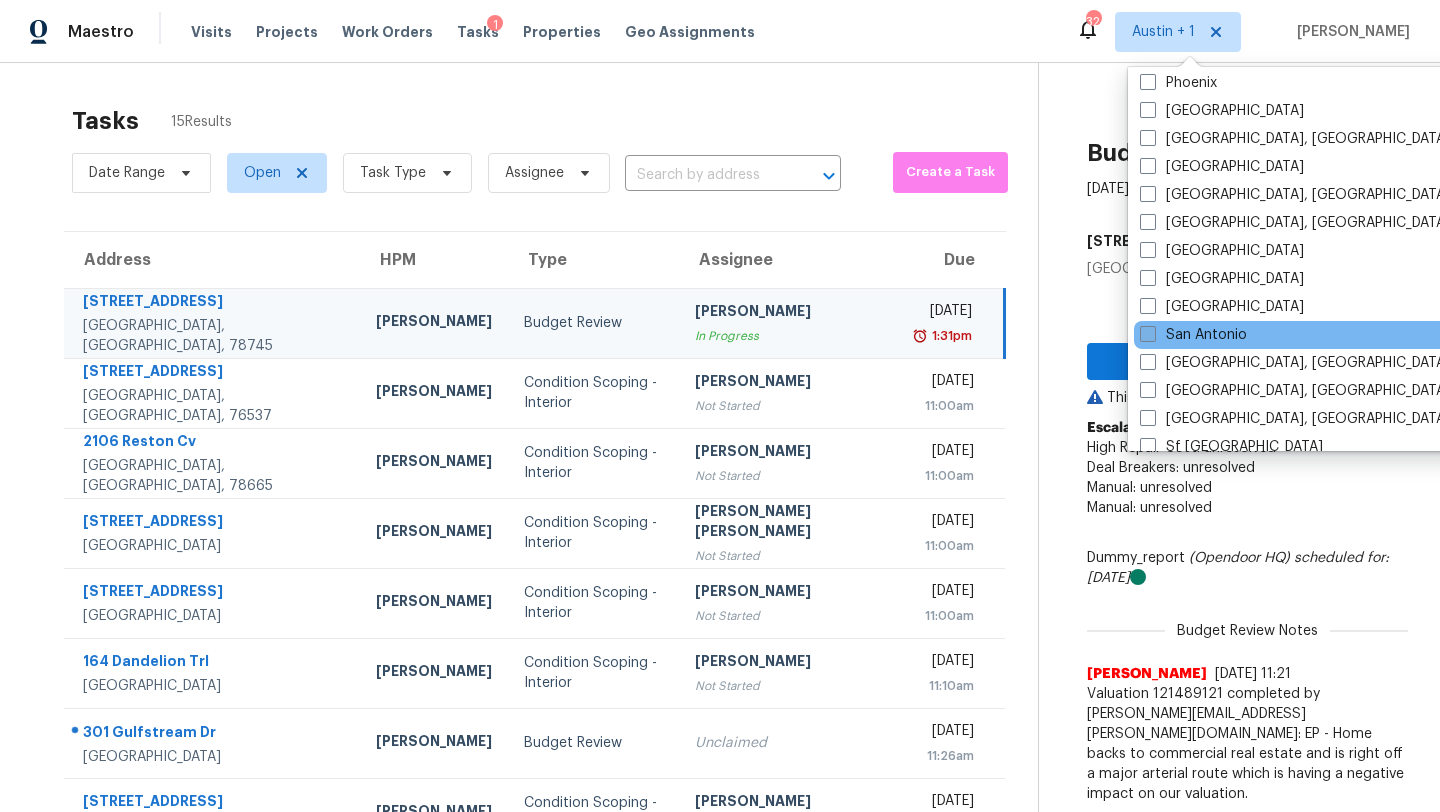 click on "San Antonio" at bounding box center (1193, 335) 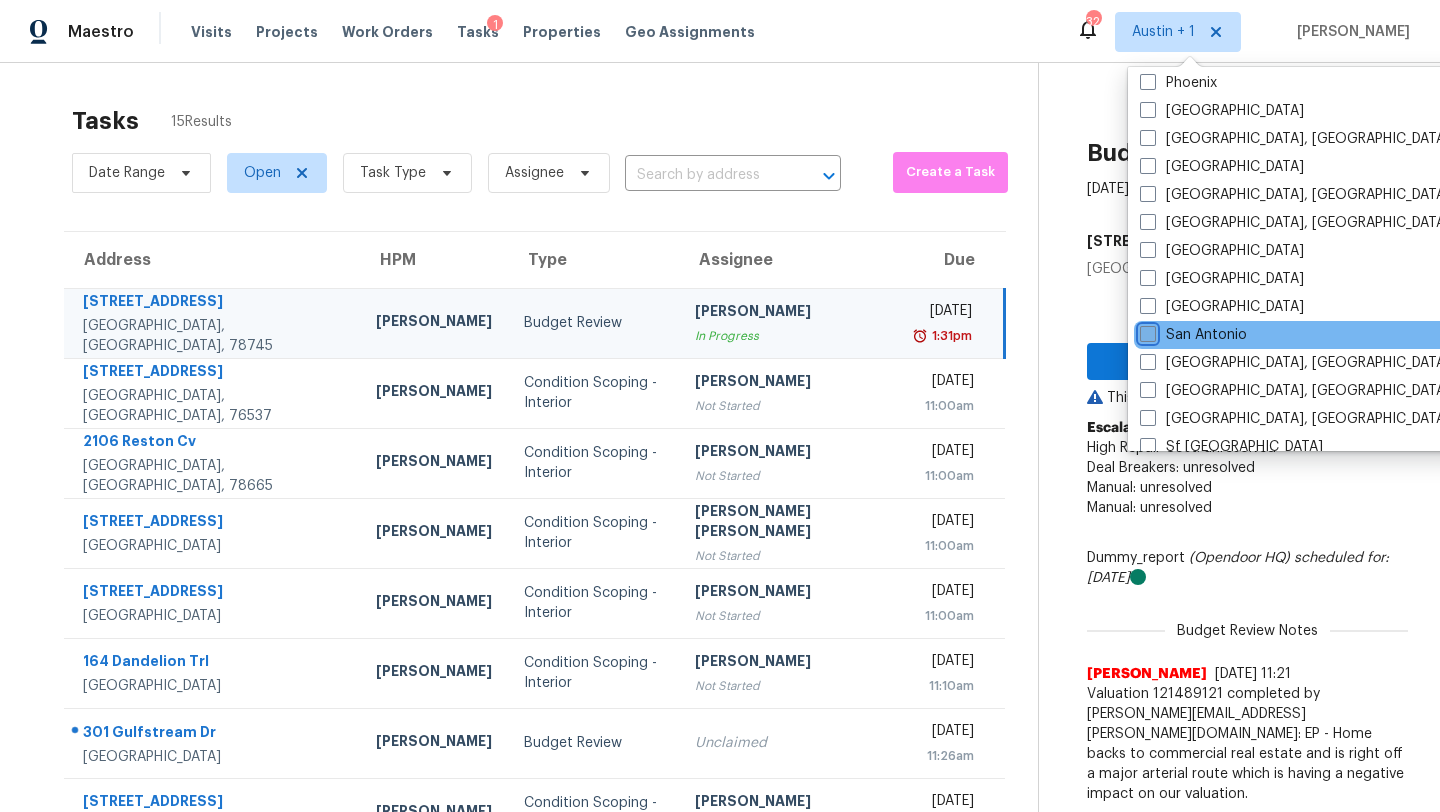 click on "San Antonio" at bounding box center [1146, 331] 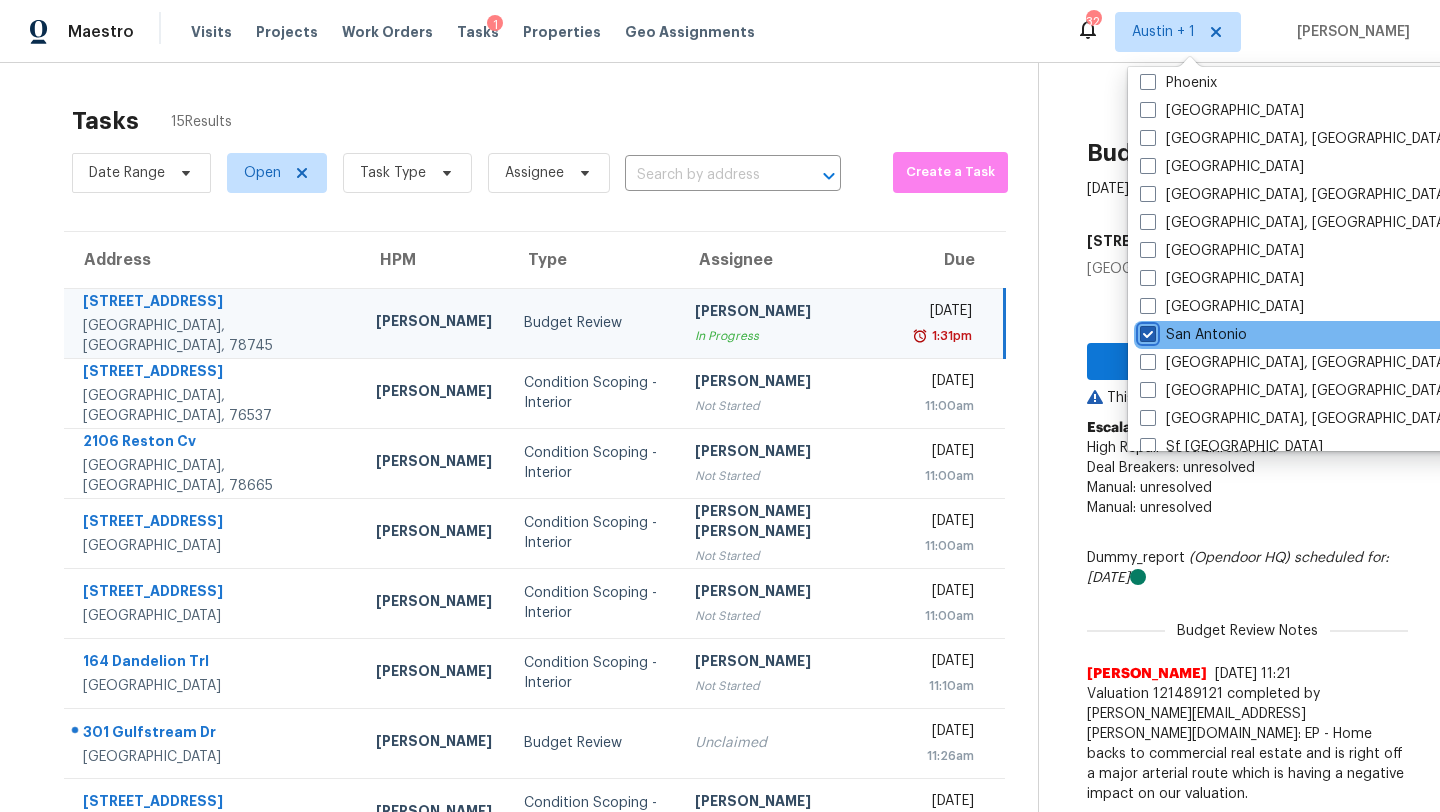 checkbox on "true" 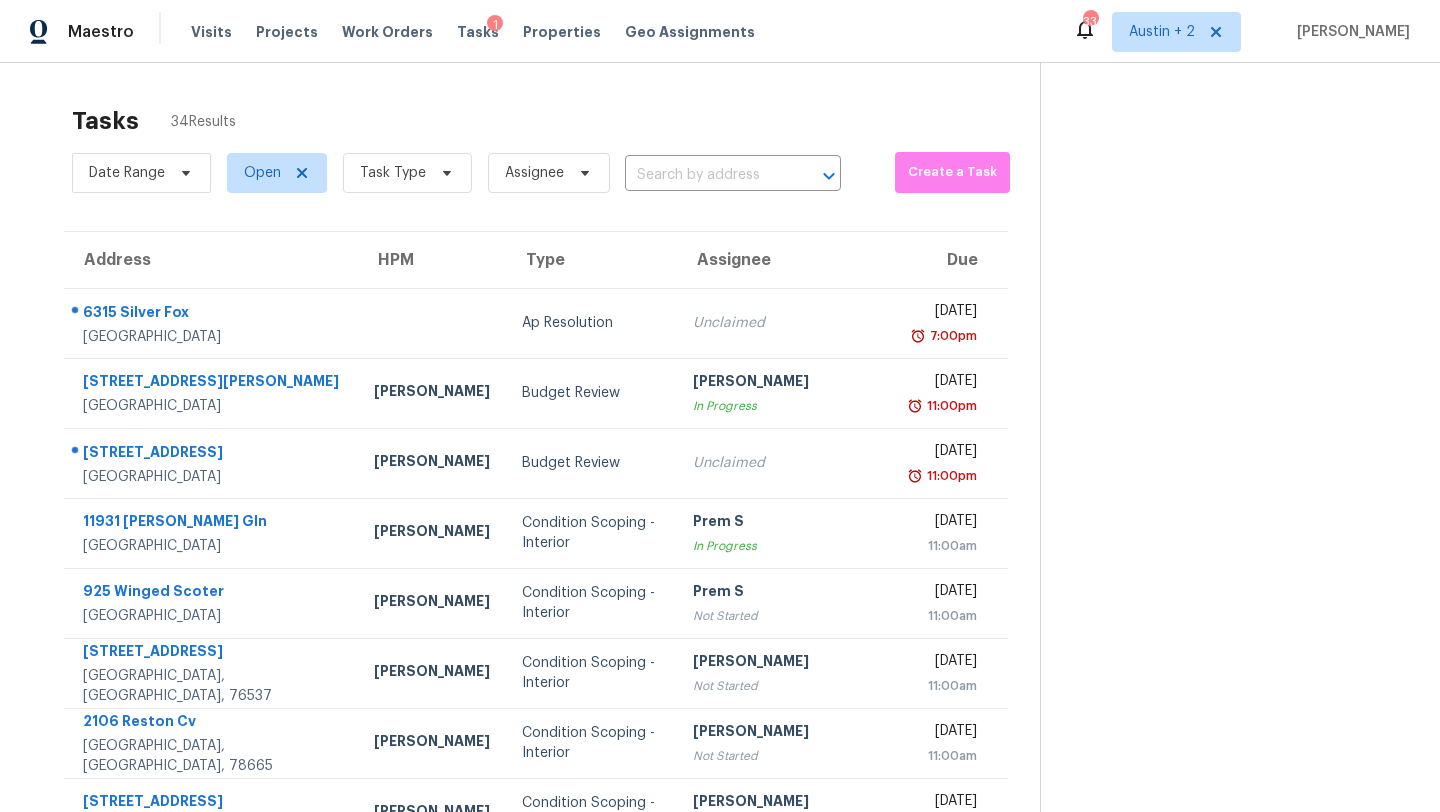 click on "Tasks 34  Results" at bounding box center (556, 121) 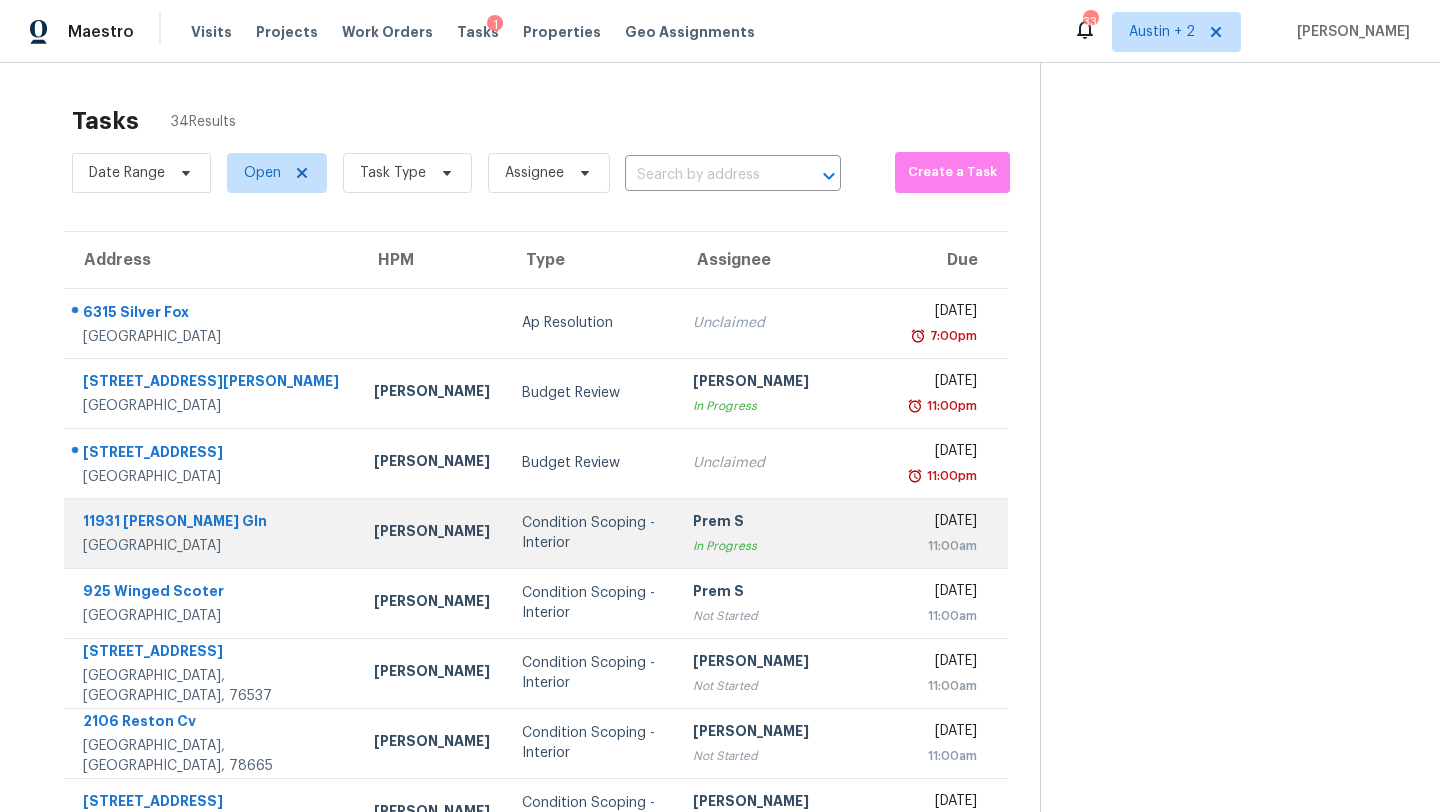 scroll, scrollTop: 229, scrollLeft: 0, axis: vertical 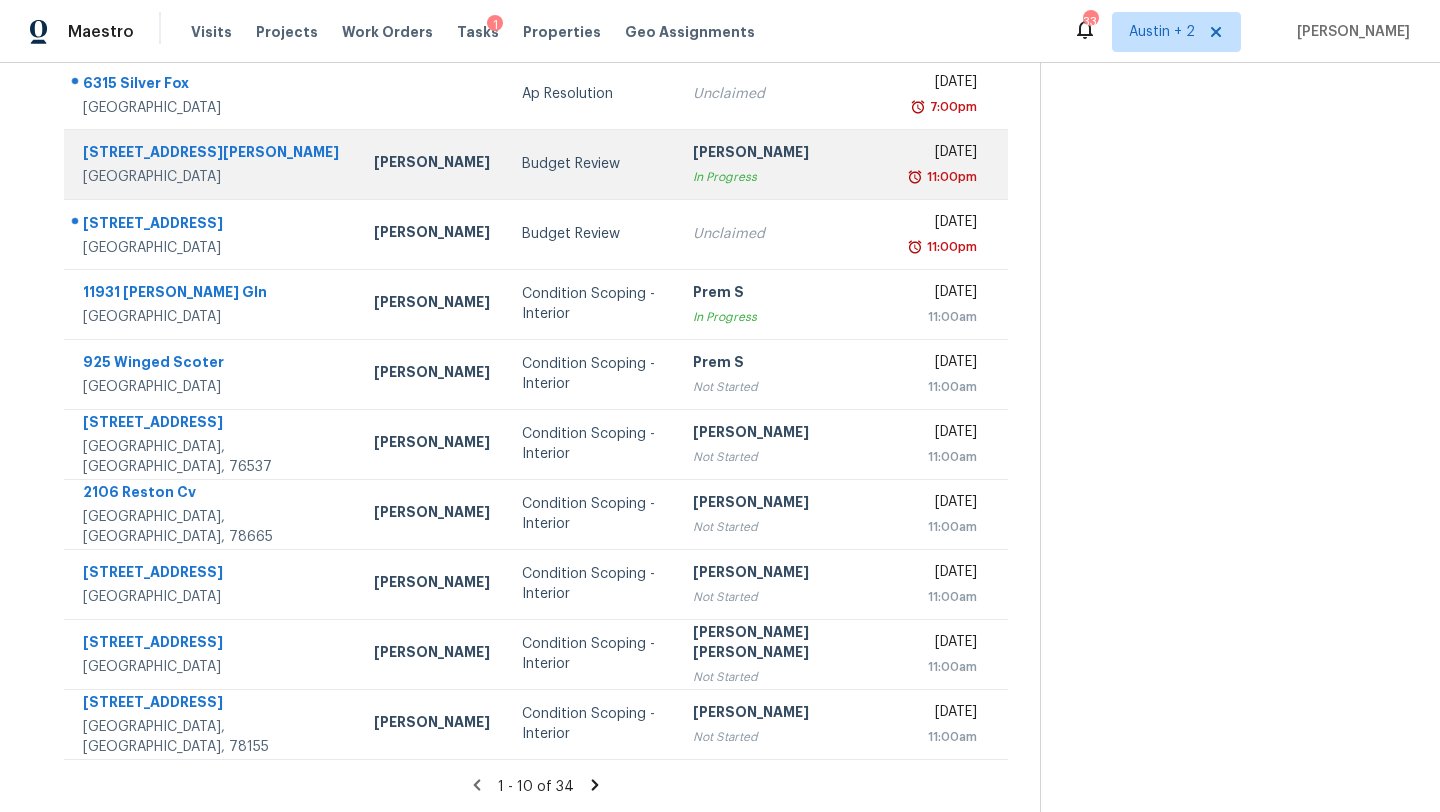 click on "Budget Review" at bounding box center (591, 164) 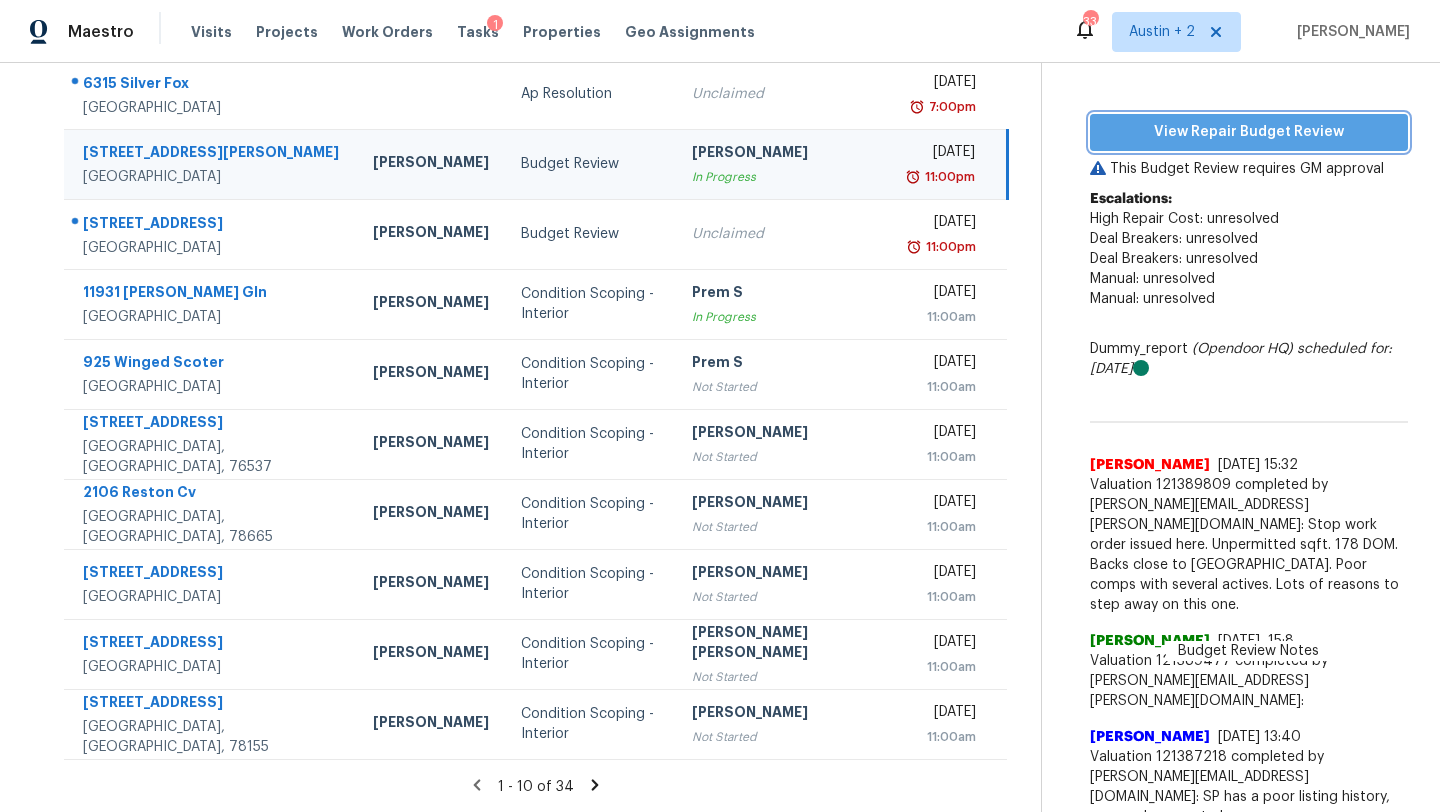 click on "View Repair Budget Review" at bounding box center [1249, 132] 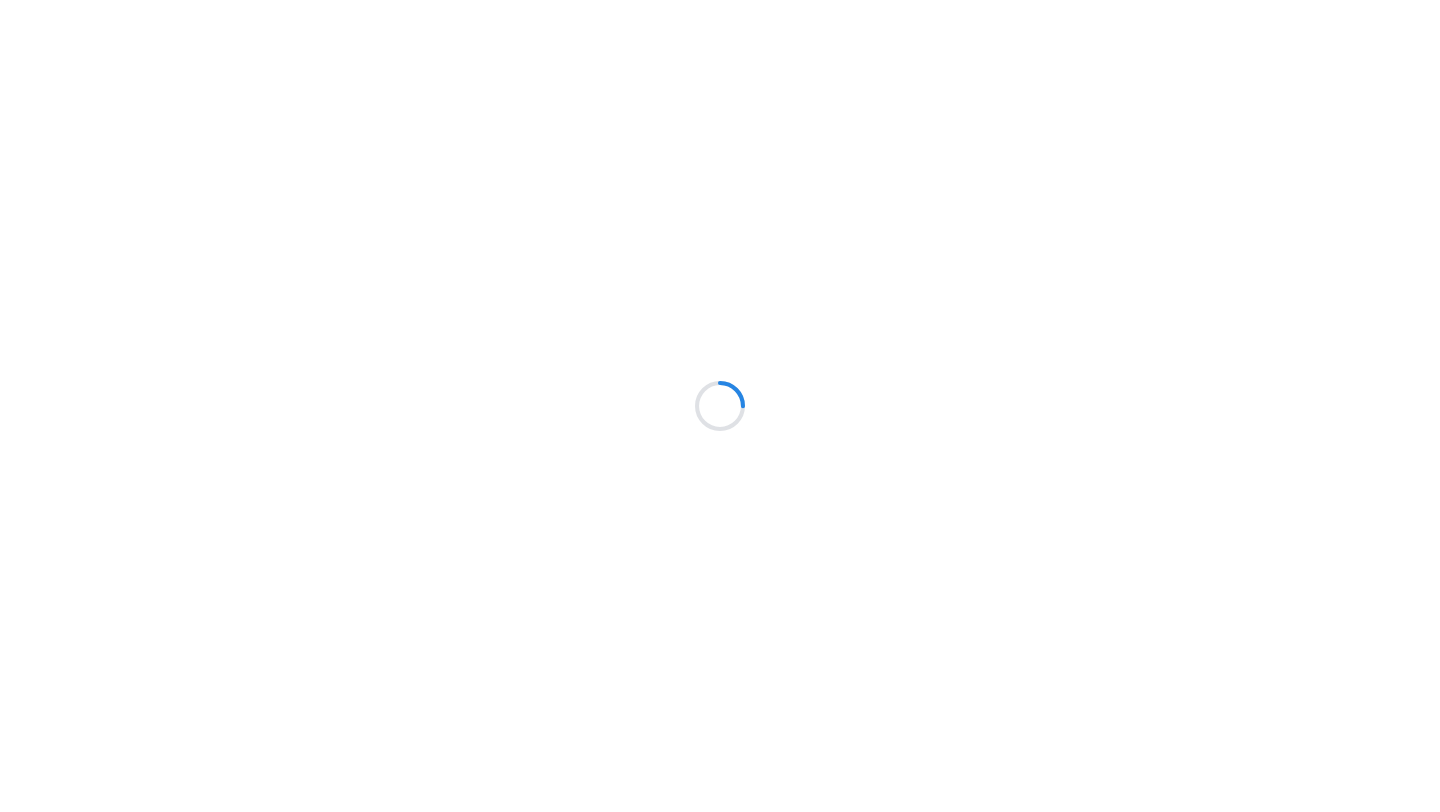 scroll, scrollTop: 0, scrollLeft: 0, axis: both 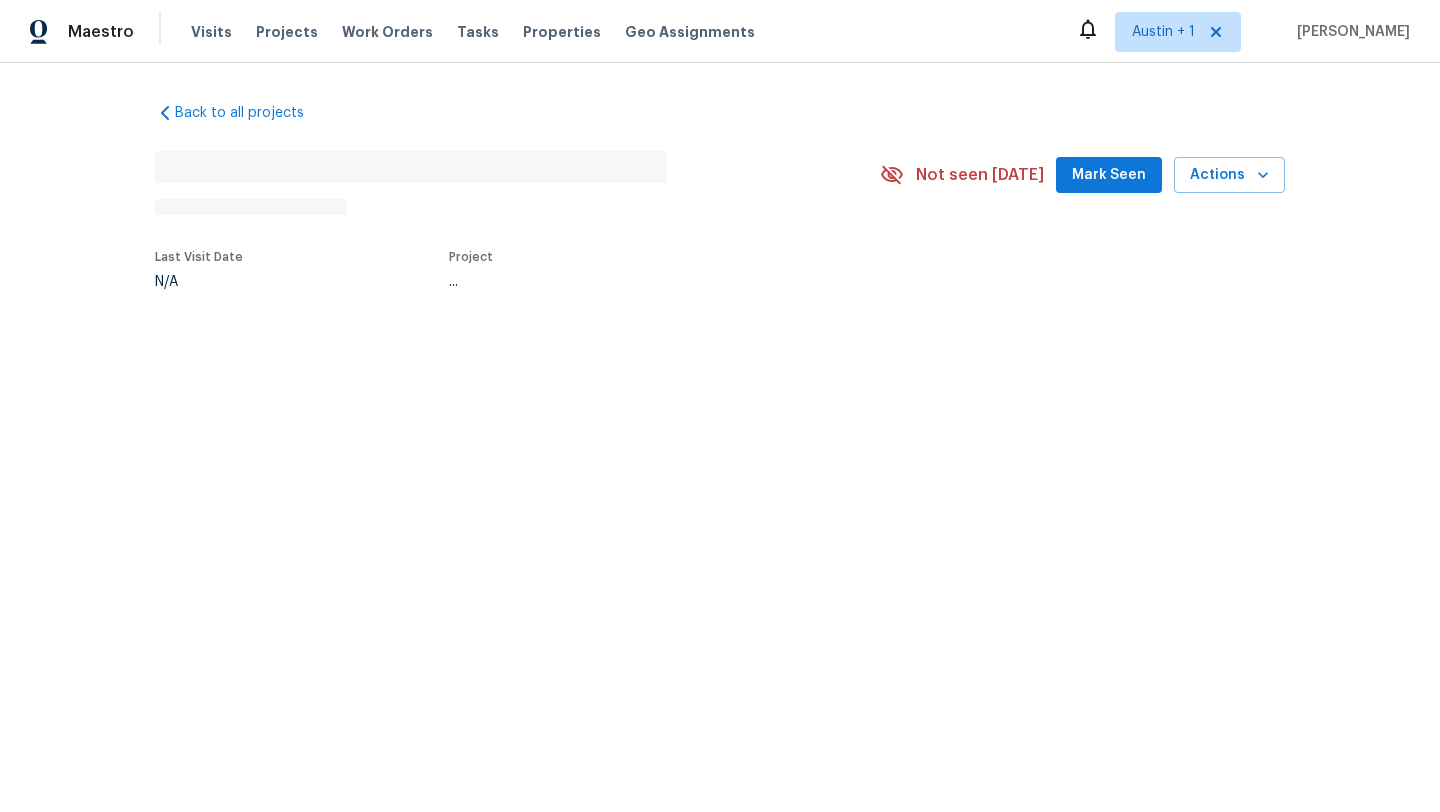 click on "Mark Seen" at bounding box center (1109, 175) 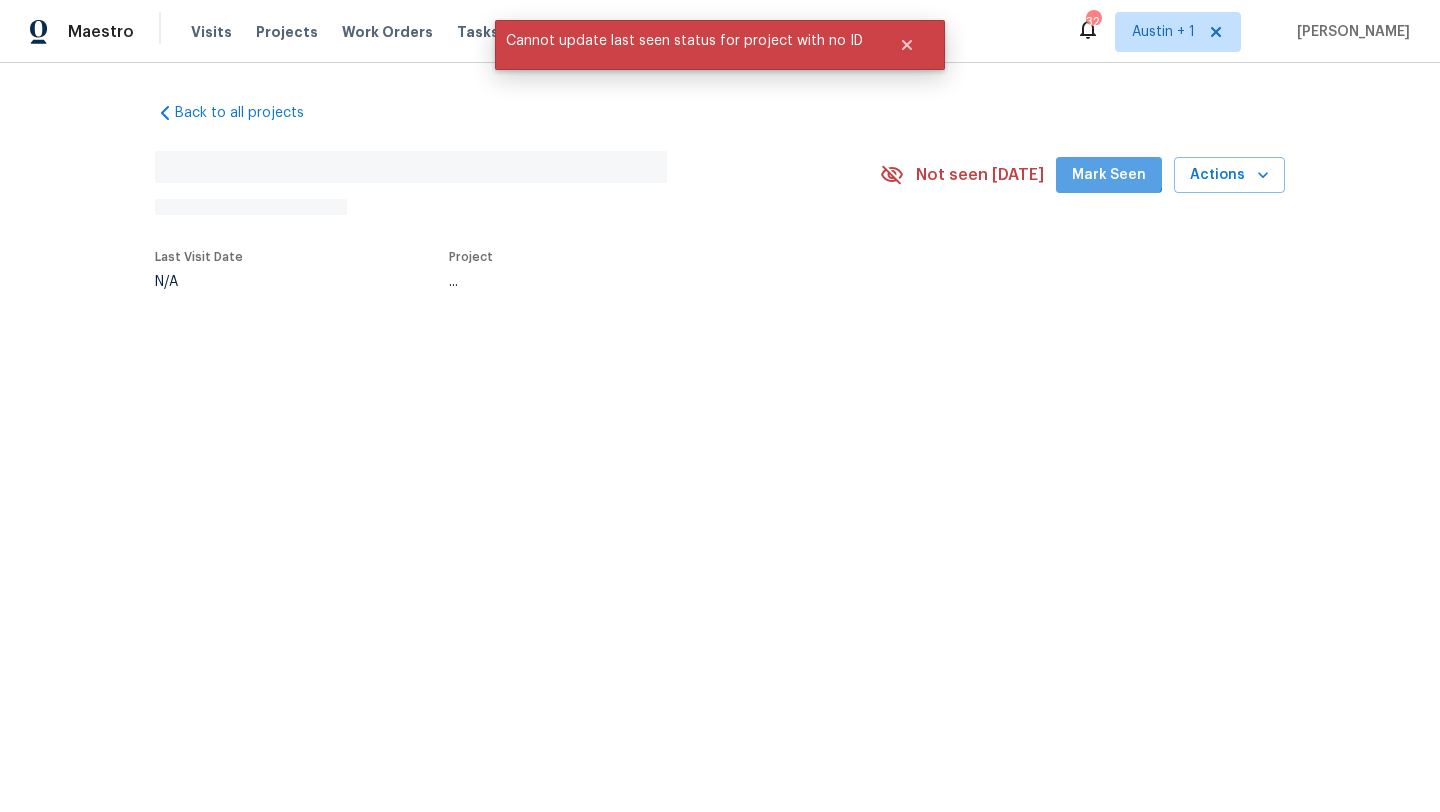 click on "Mark Seen" at bounding box center [1109, 175] 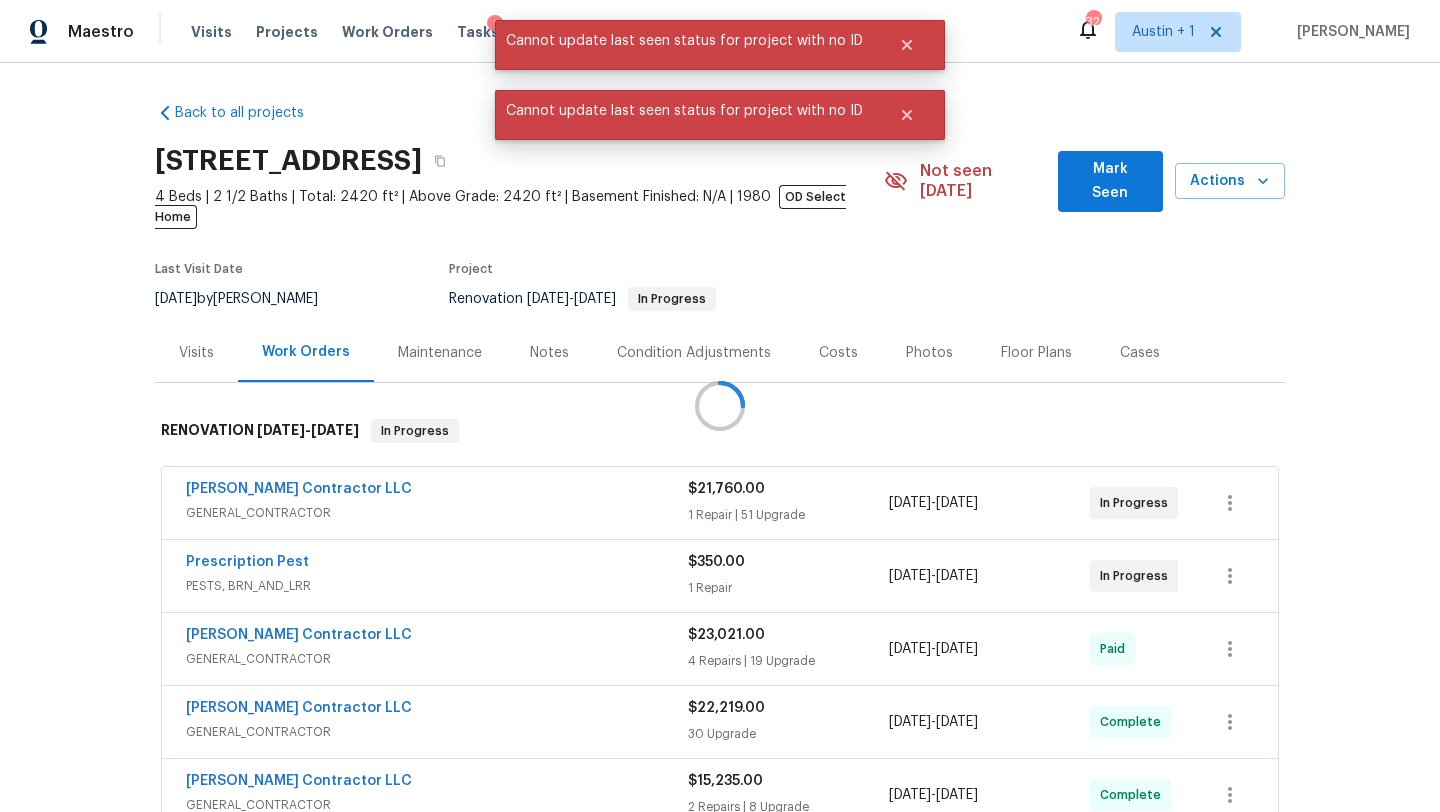 click at bounding box center (720, 406) 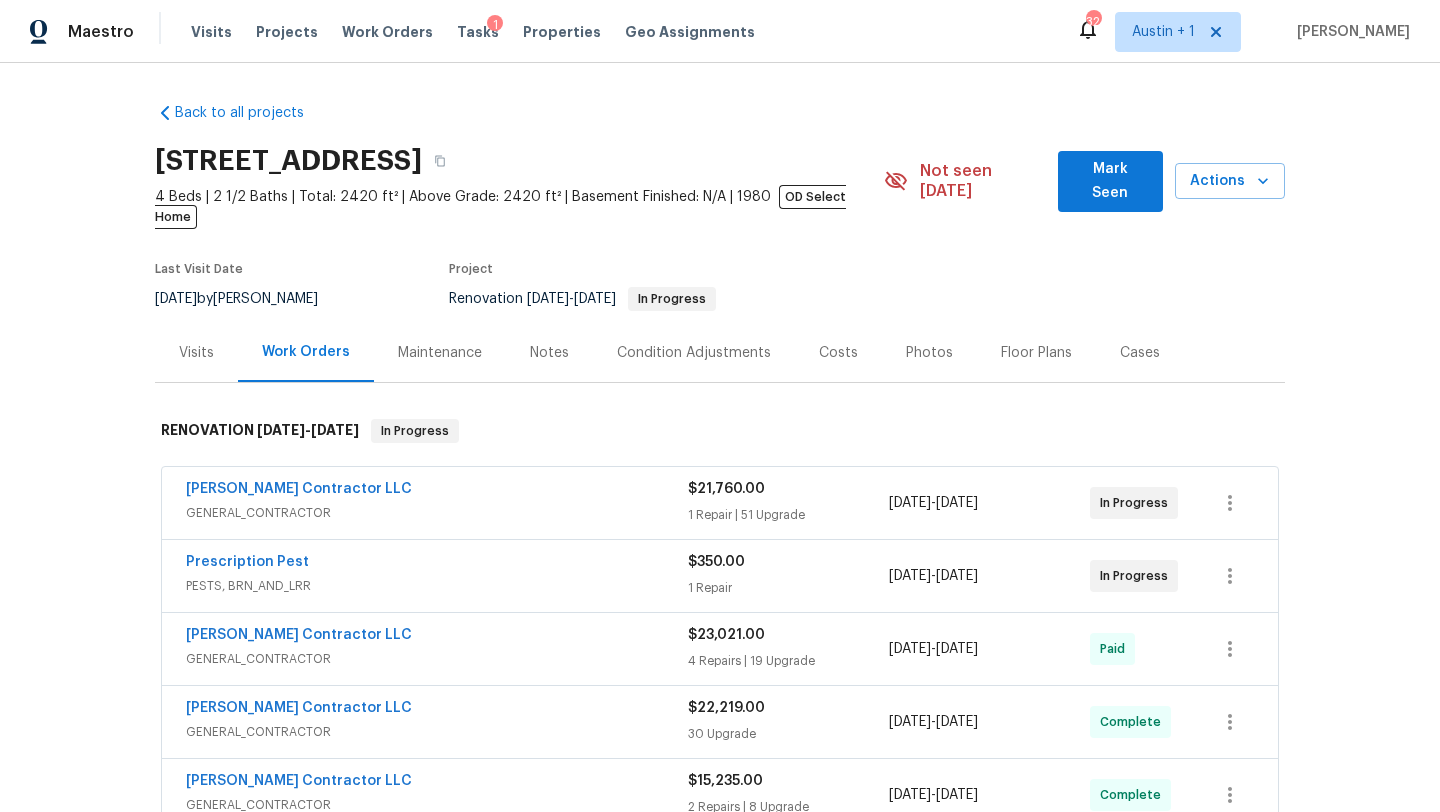 scroll, scrollTop: 0, scrollLeft: 0, axis: both 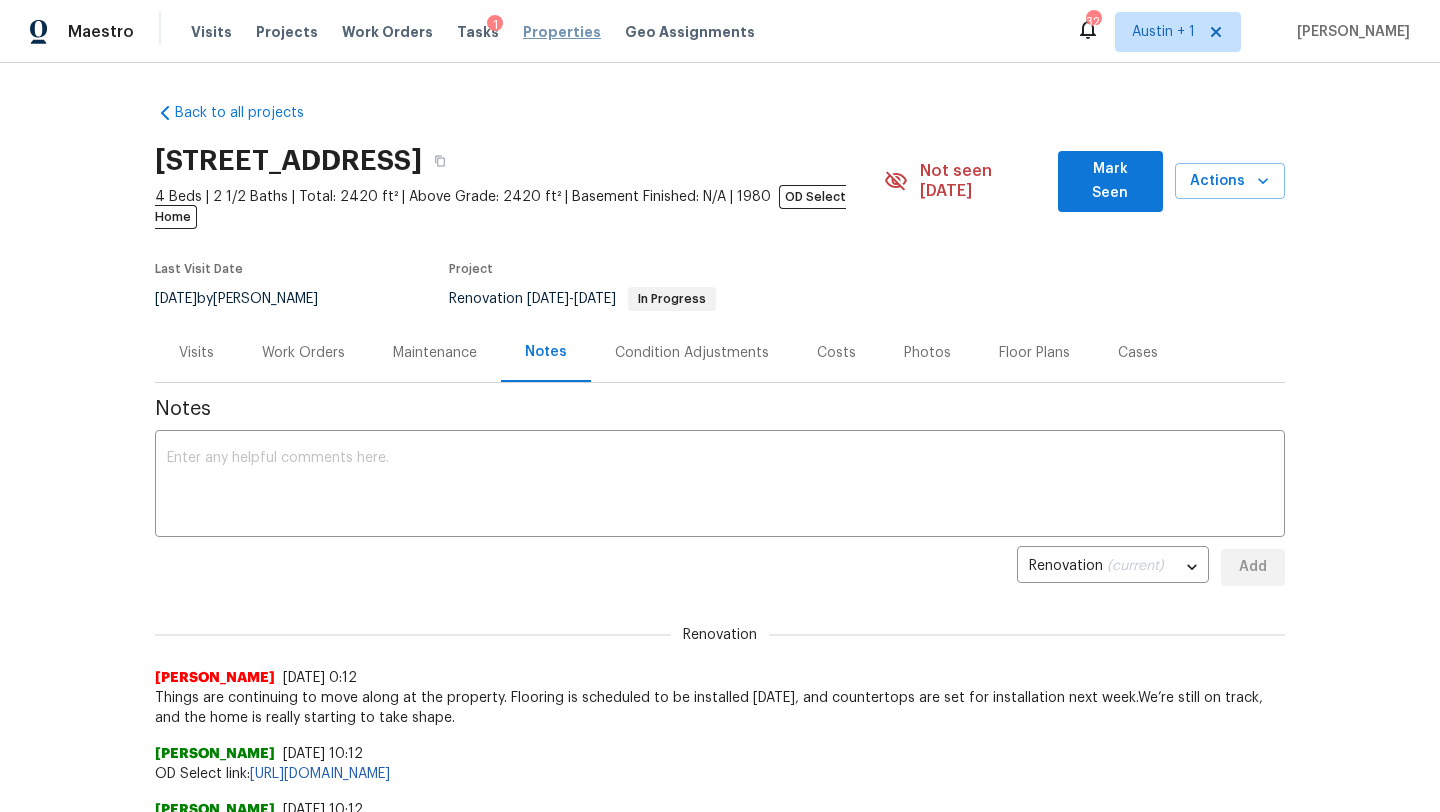 click on "Properties" at bounding box center (562, 32) 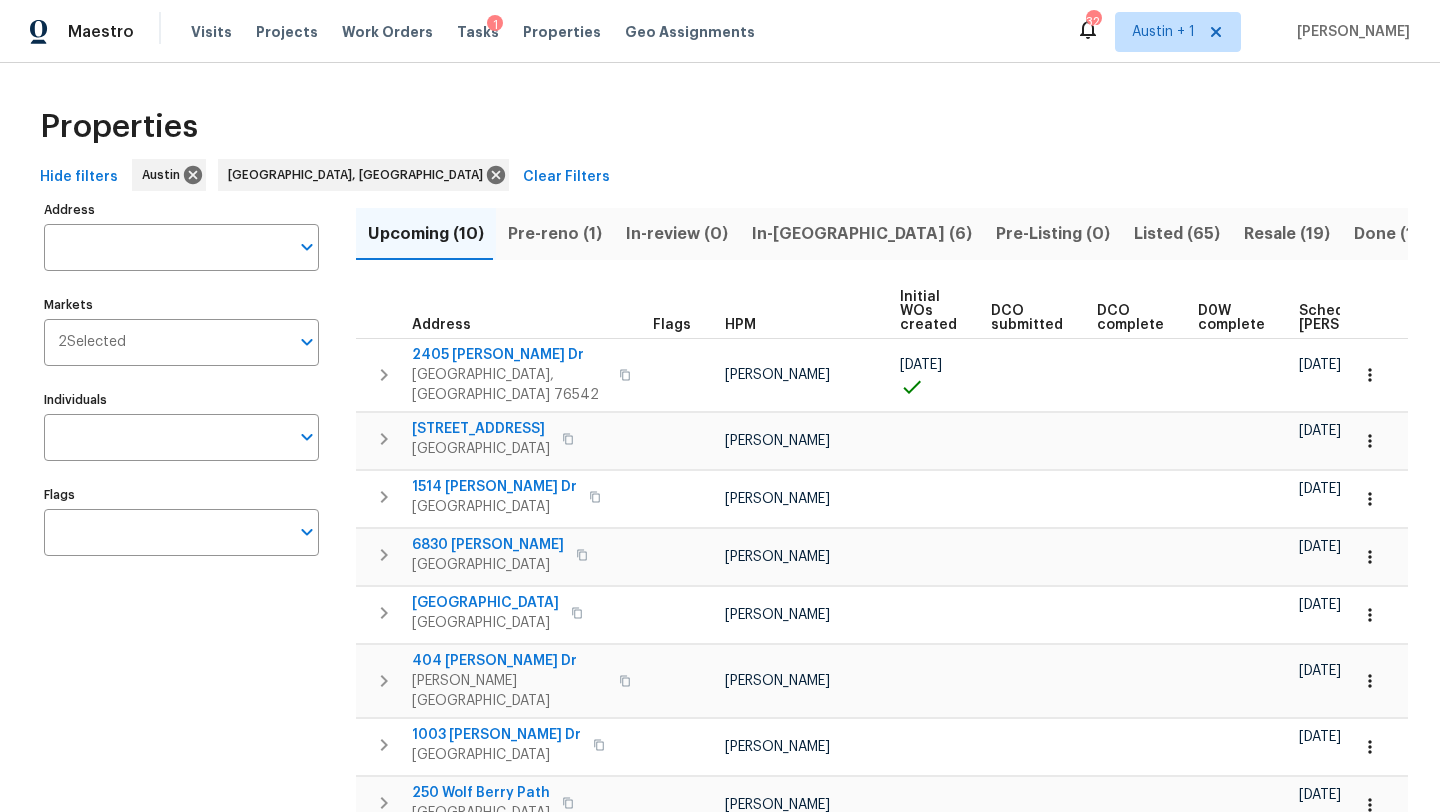click on "In-reno (6)" at bounding box center (862, 234) 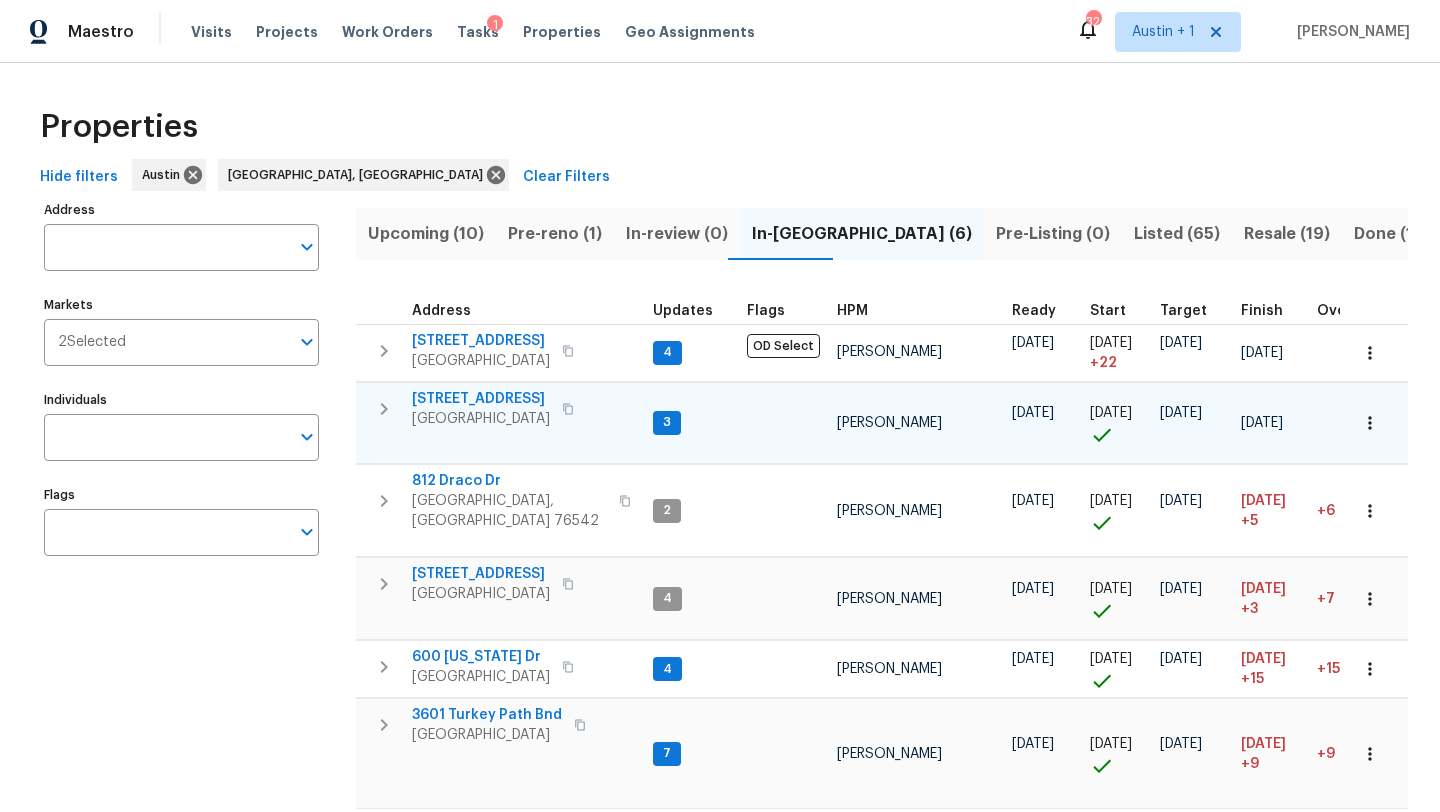 click on "1610 Cottonwood Ct" at bounding box center (481, 399) 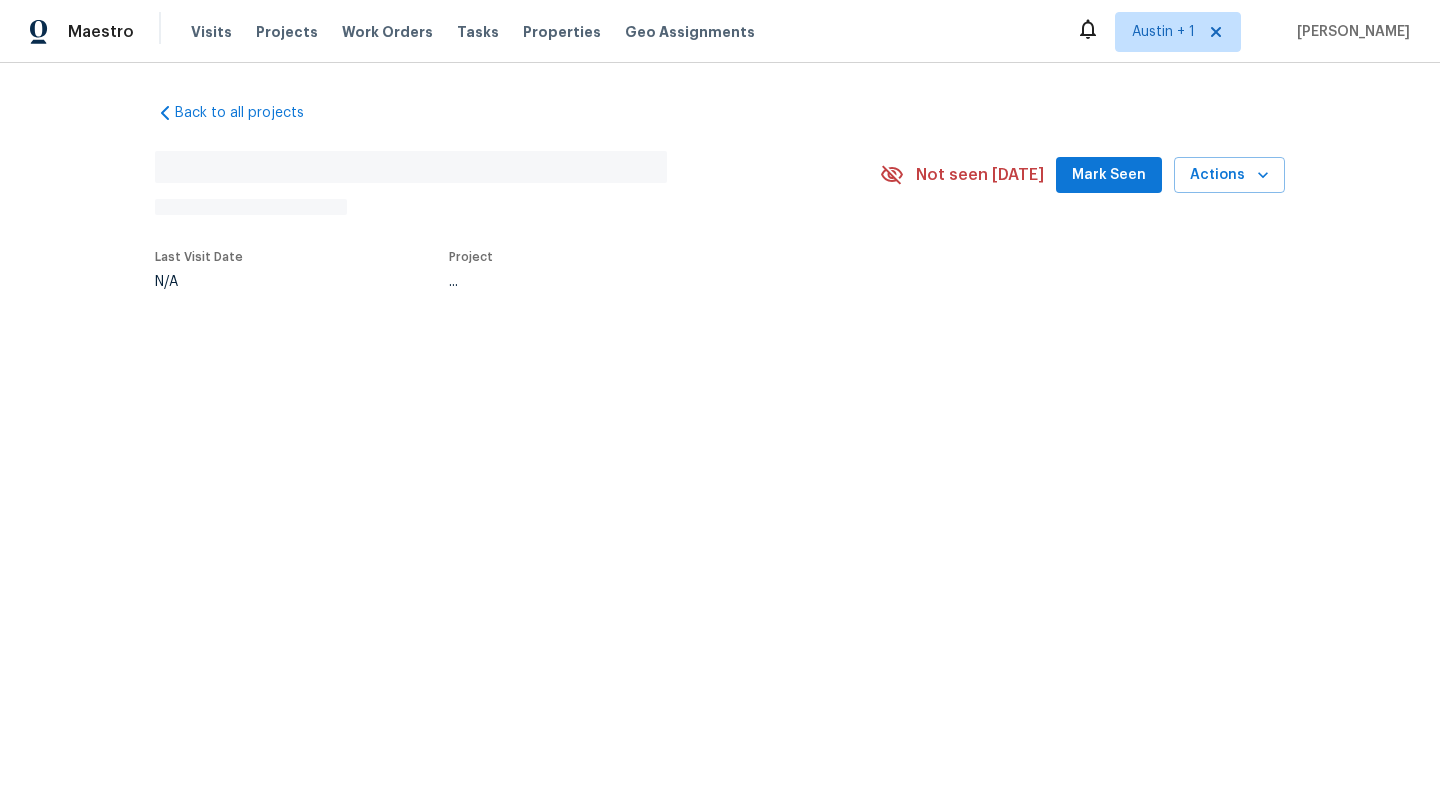 scroll, scrollTop: 0, scrollLeft: 0, axis: both 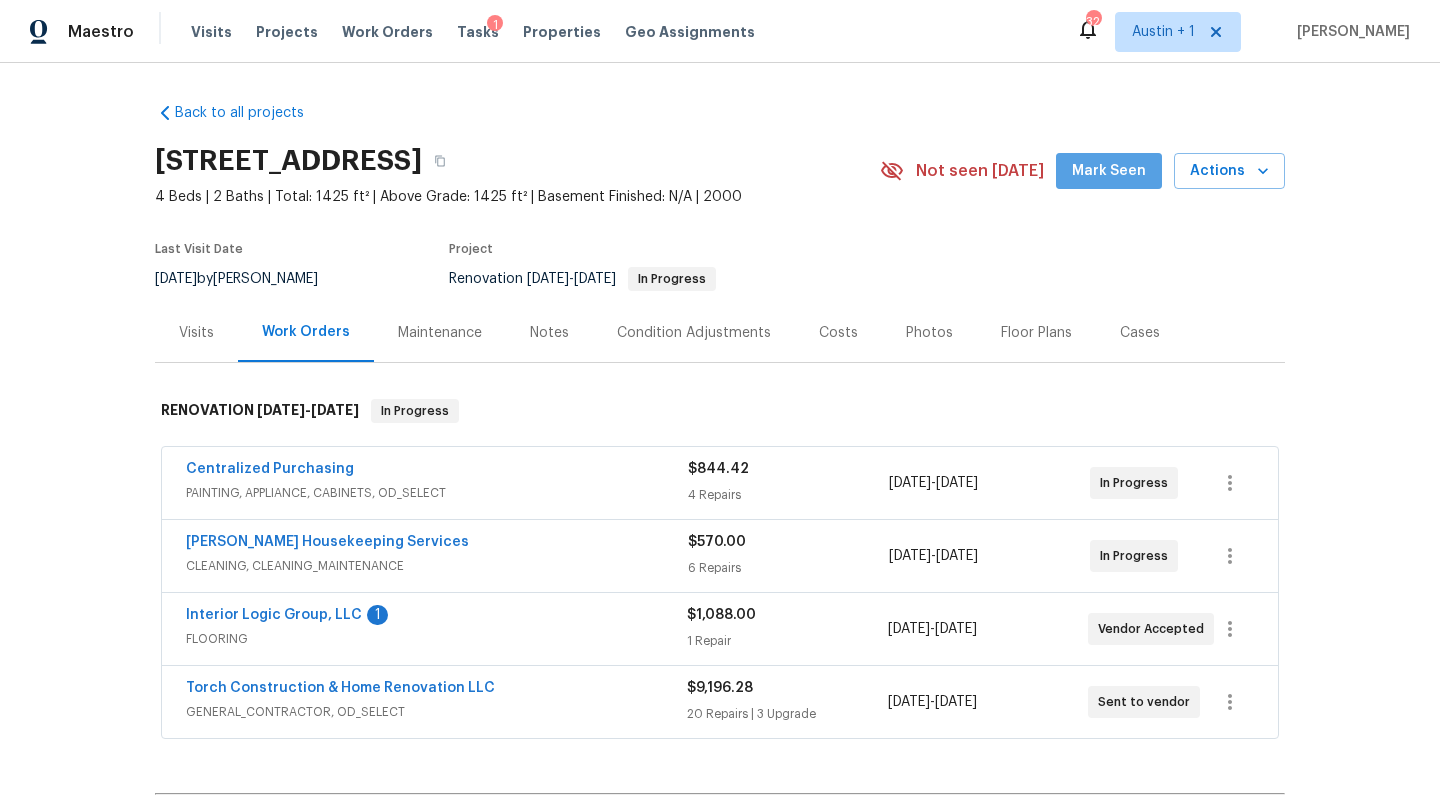 click on "Mark Seen" at bounding box center [1109, 171] 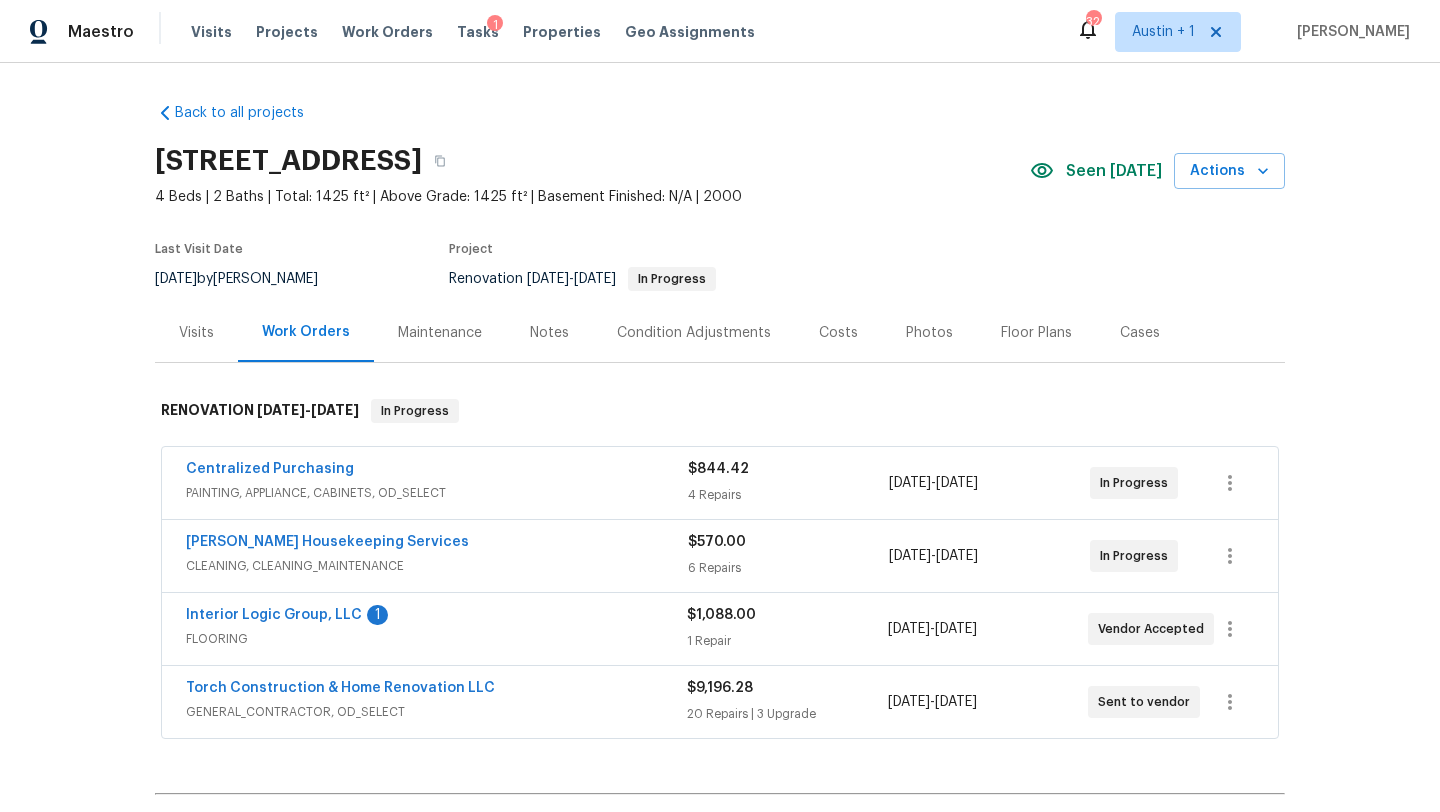 click on "Notes" at bounding box center (549, 333) 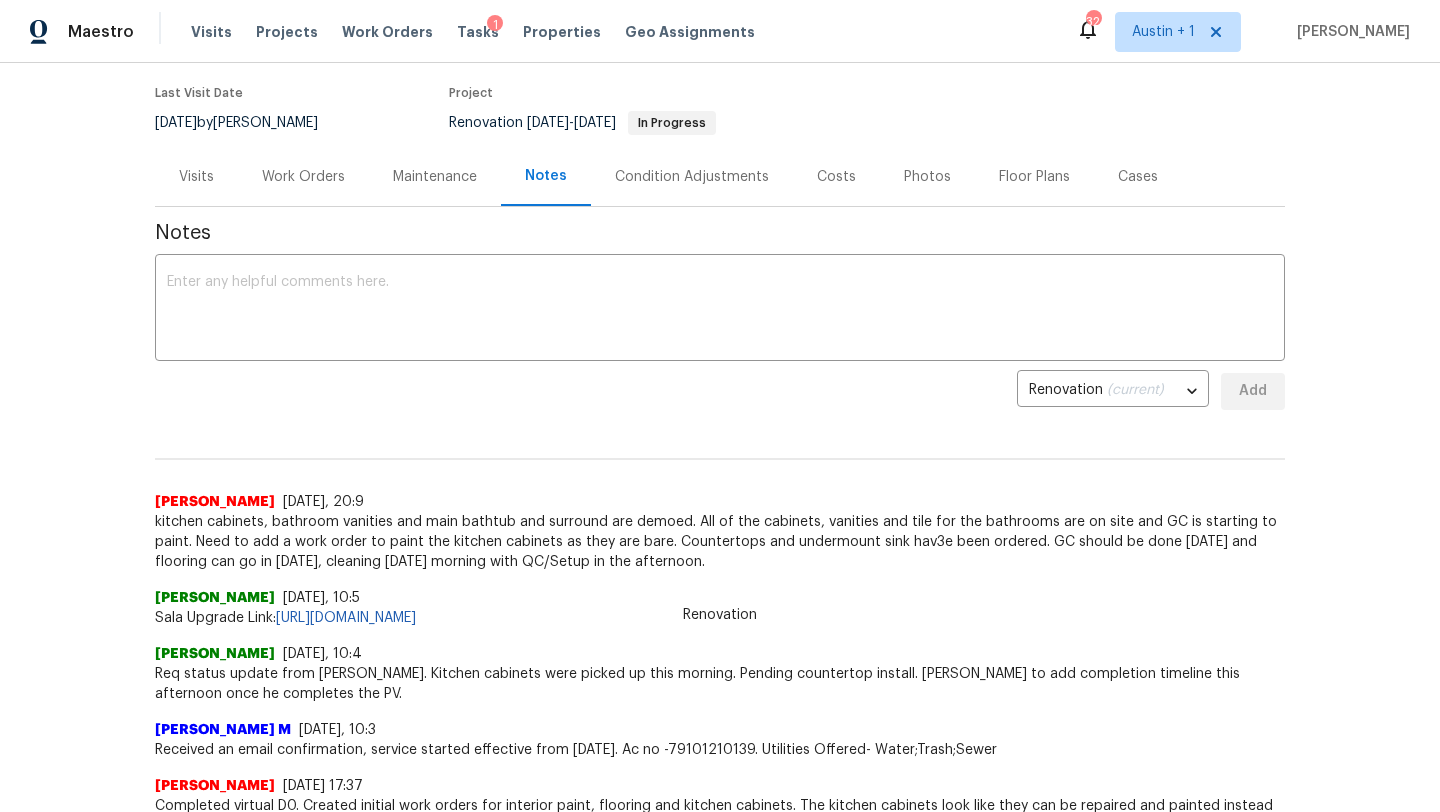 scroll, scrollTop: 0, scrollLeft: 0, axis: both 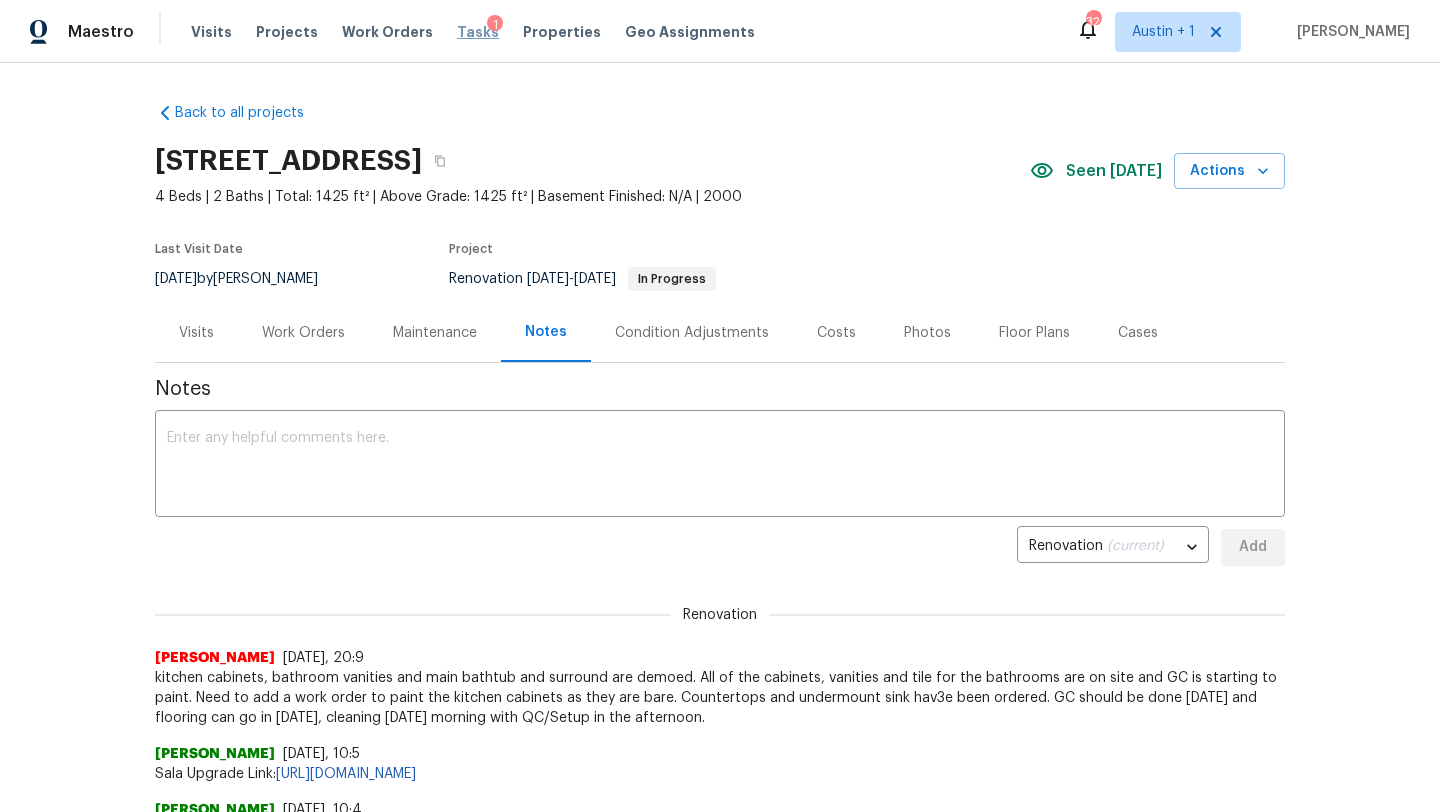 click on "Tasks" at bounding box center (478, 32) 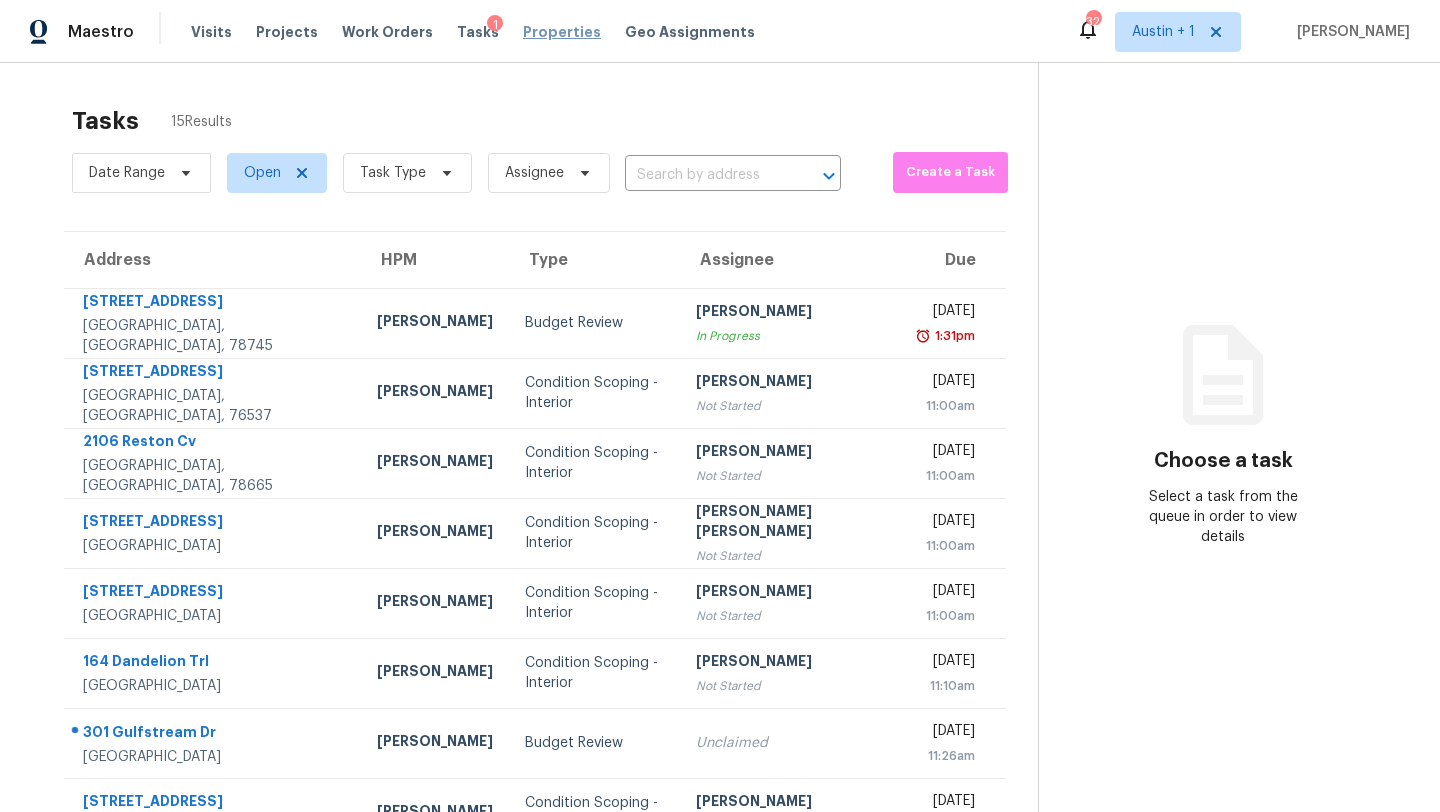 click on "Properties" at bounding box center [562, 32] 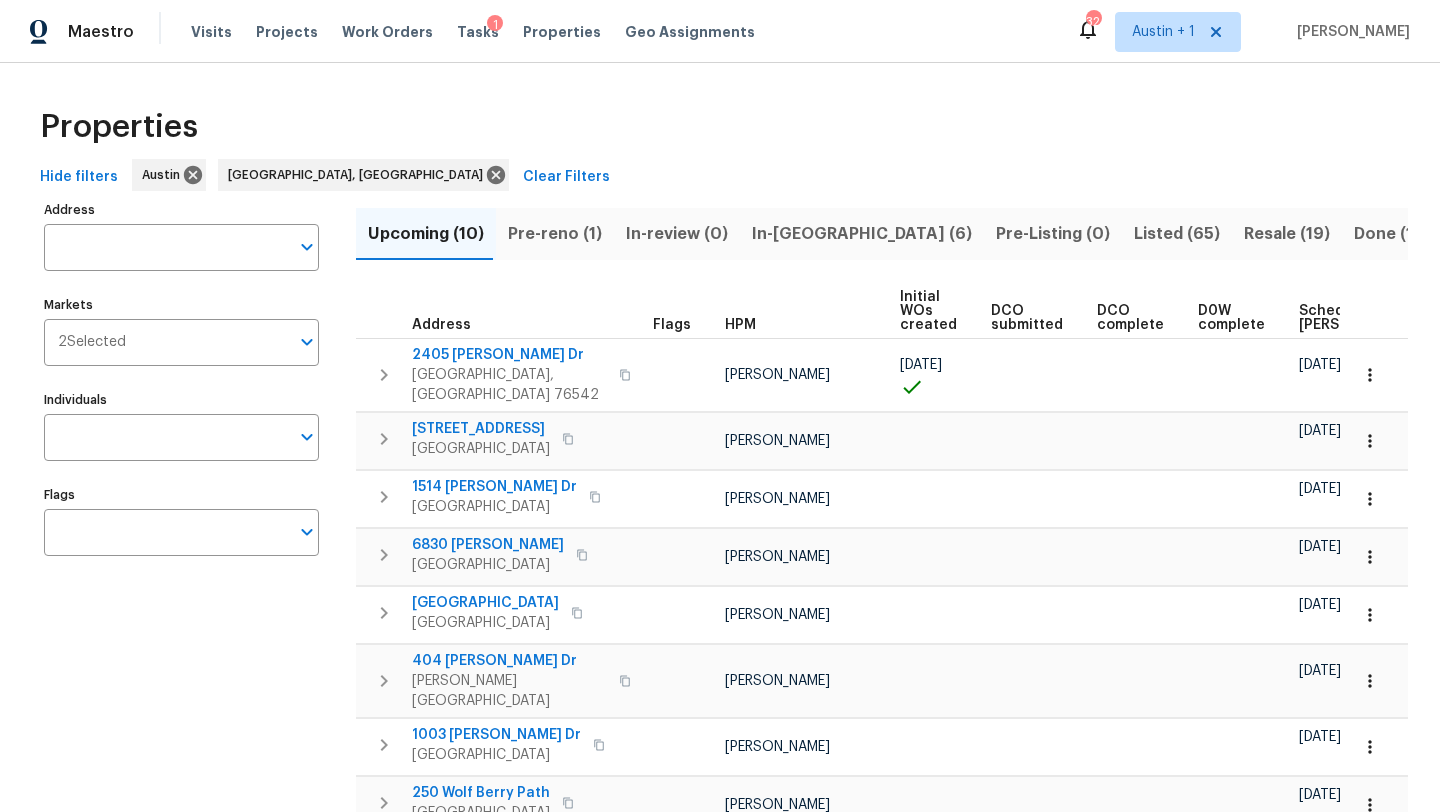 click on "In-reno (6)" at bounding box center (862, 234) 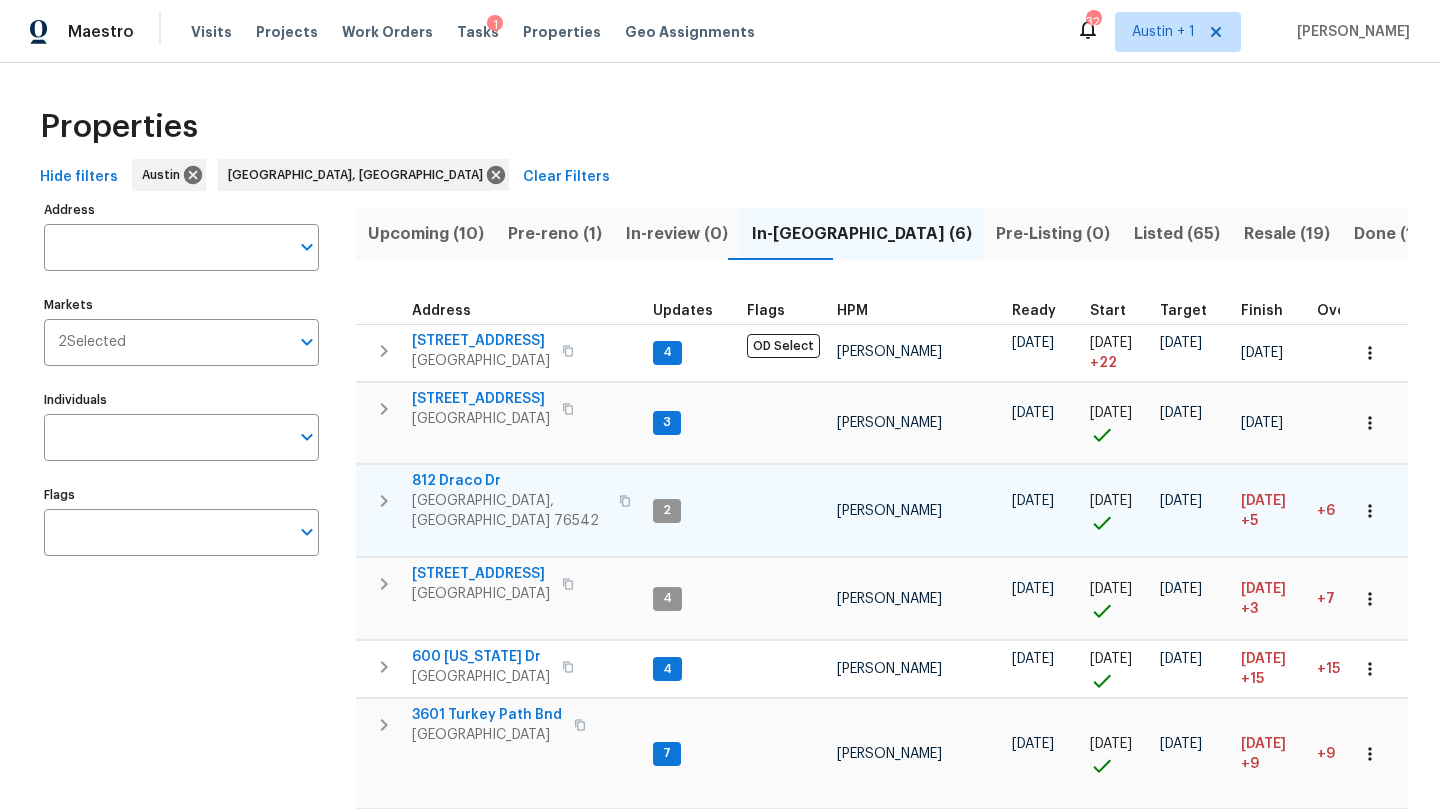 scroll, scrollTop: 68, scrollLeft: 0, axis: vertical 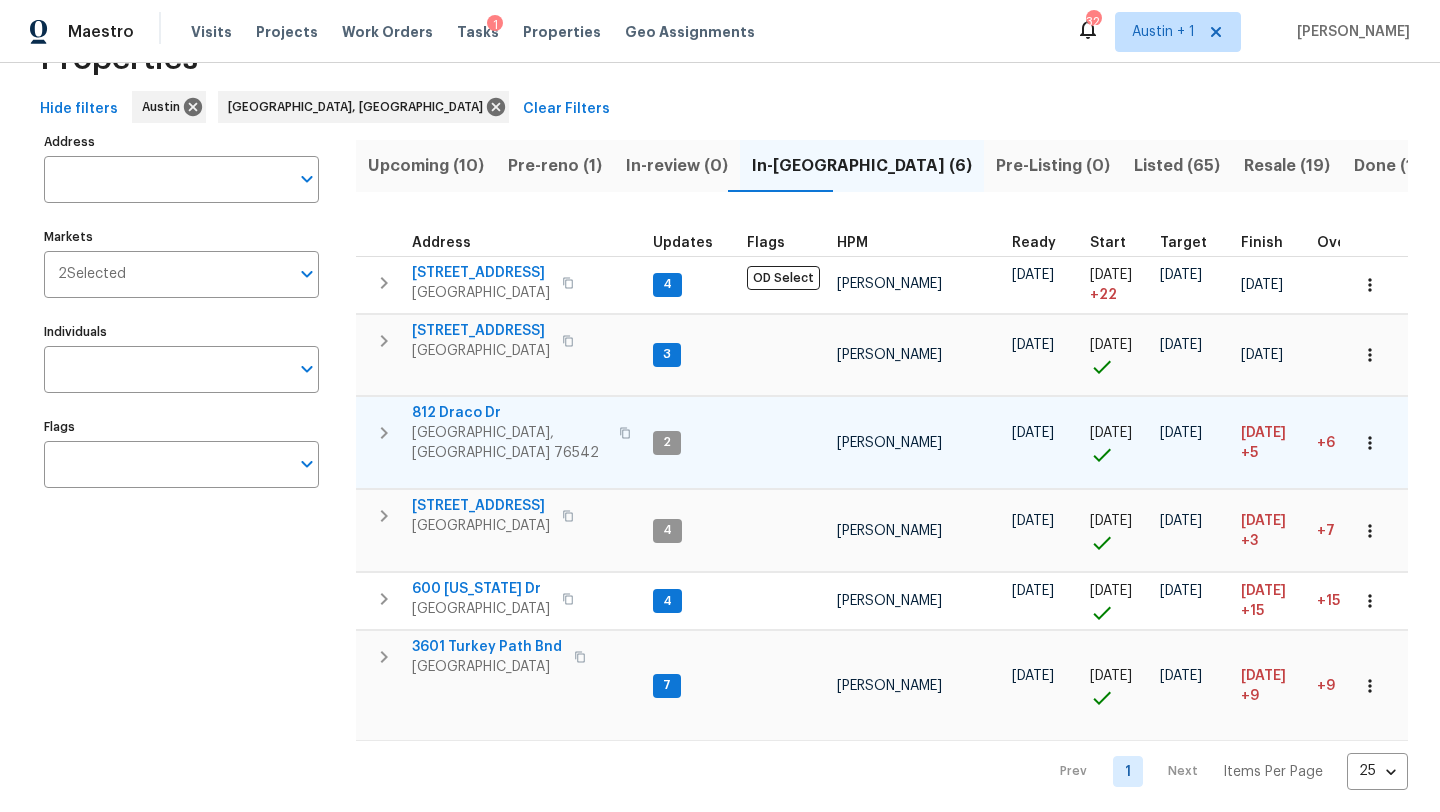 click on "812 Draco Dr" at bounding box center (509, 413) 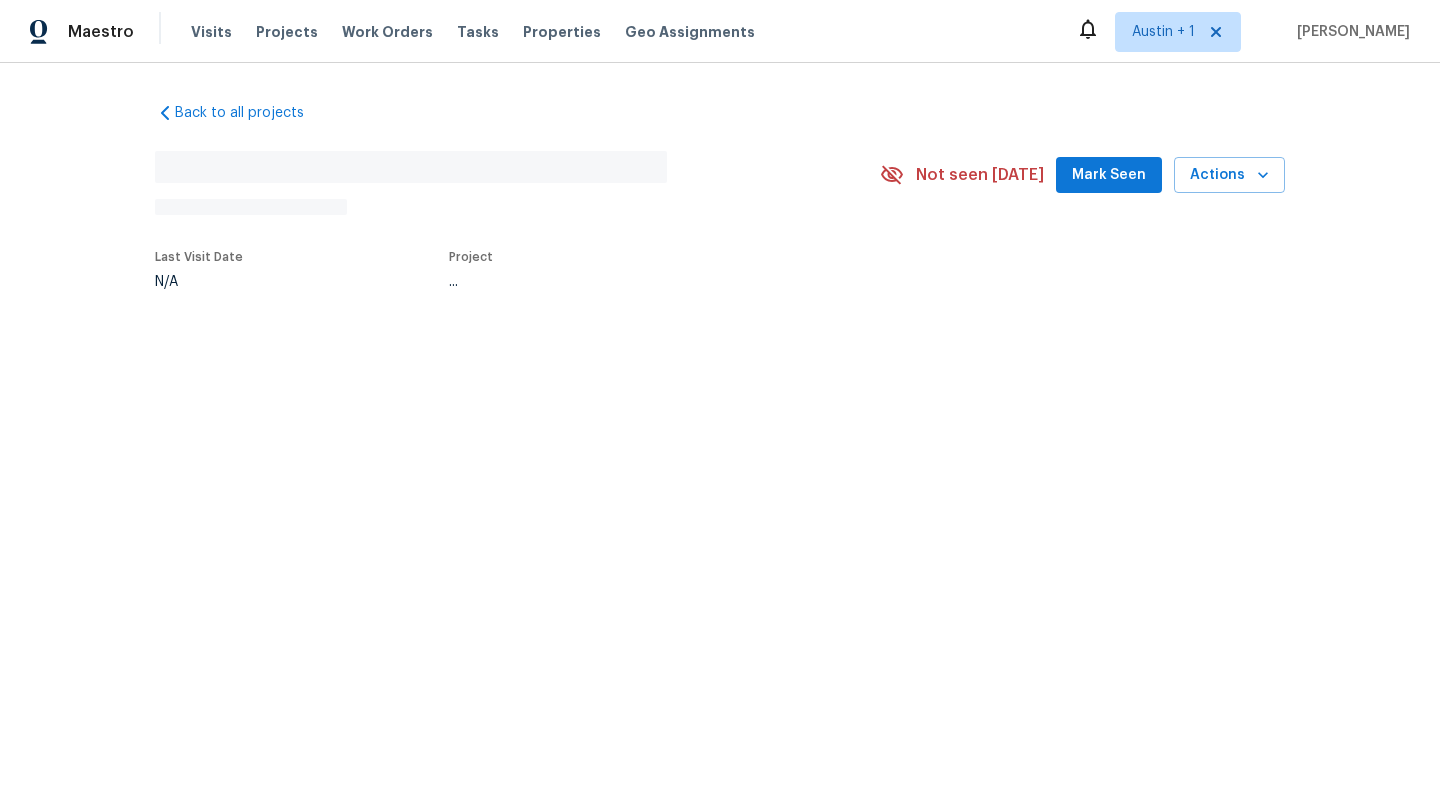 scroll, scrollTop: 0, scrollLeft: 0, axis: both 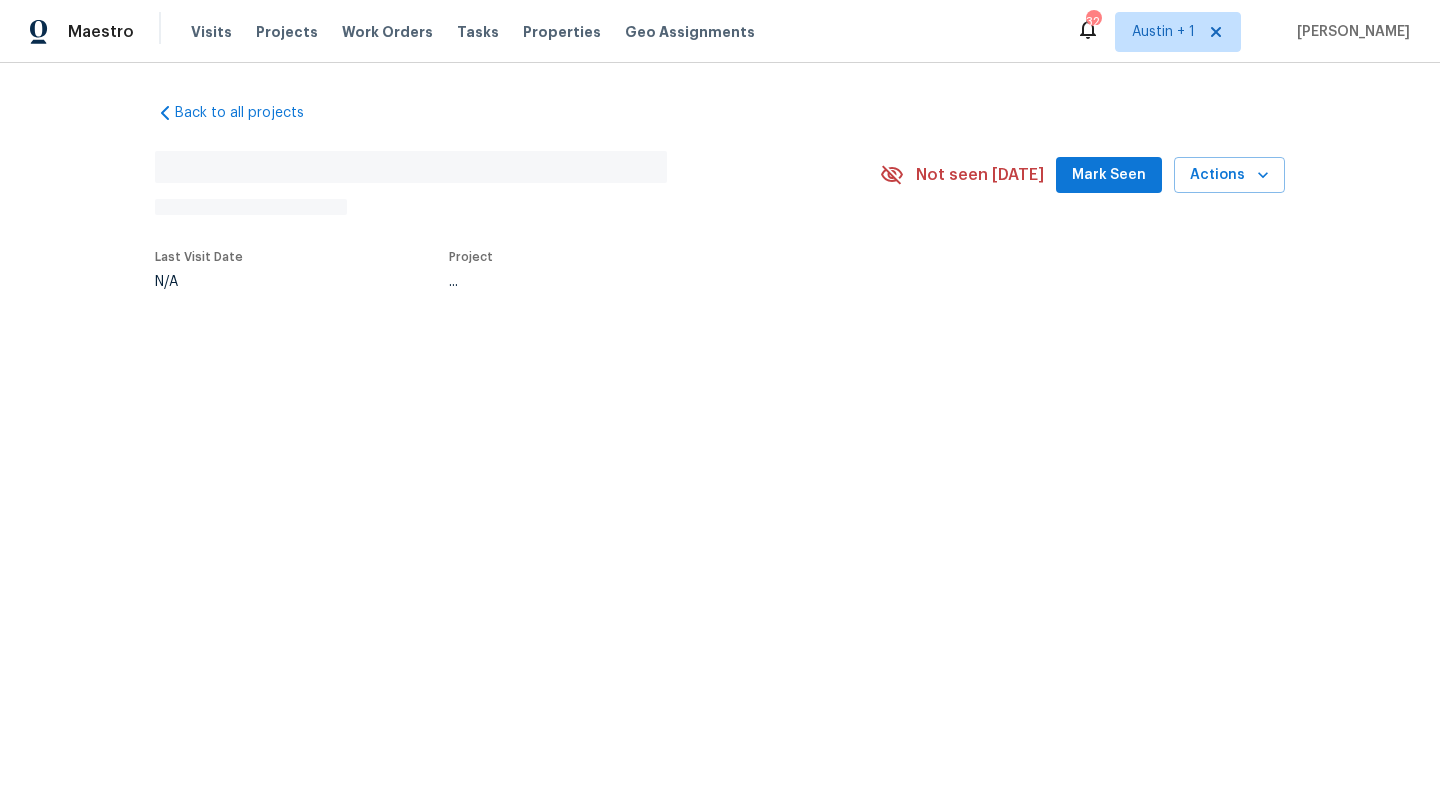 click on "Mark Seen" at bounding box center (1109, 175) 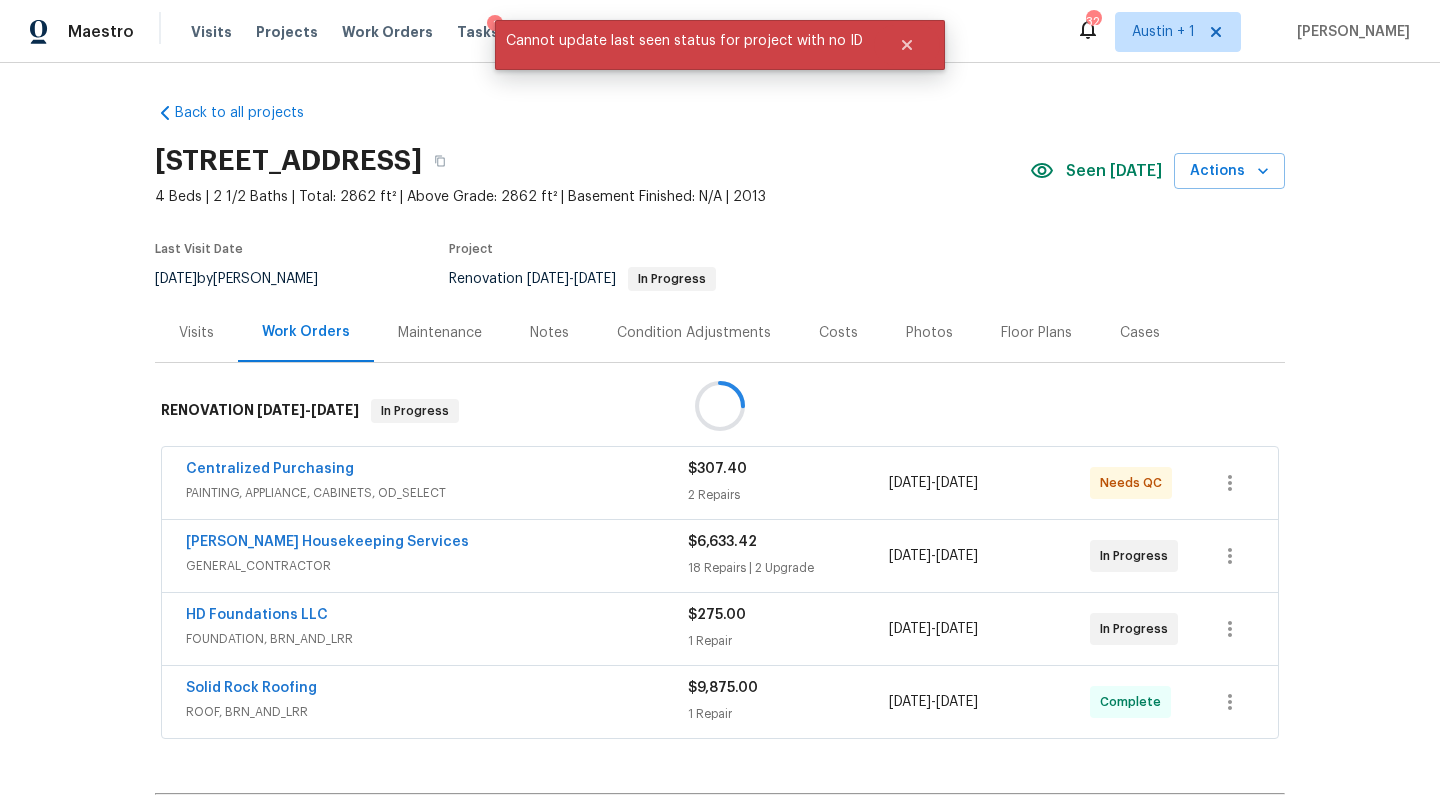 click at bounding box center (720, 406) 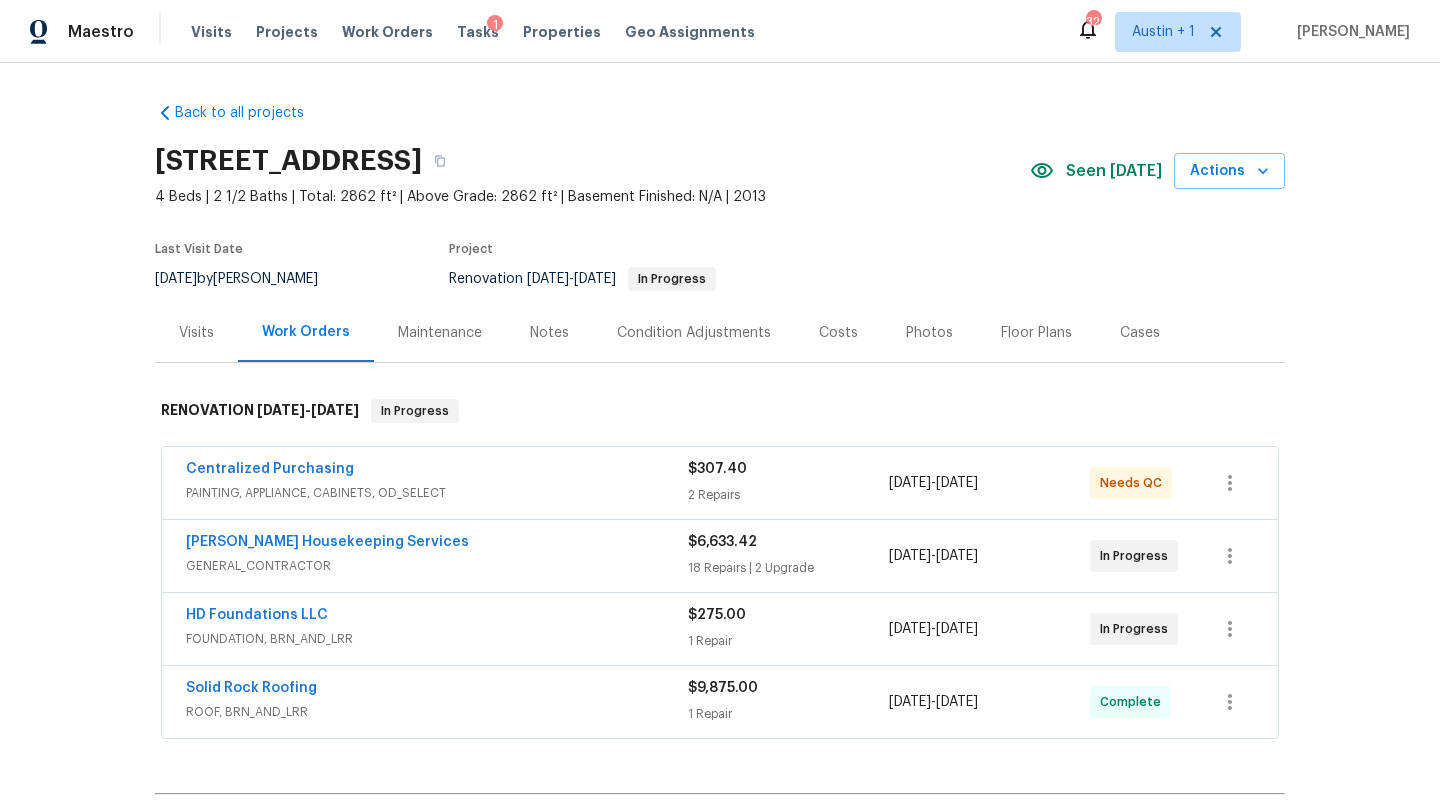 click on "Costs" at bounding box center (838, 333) 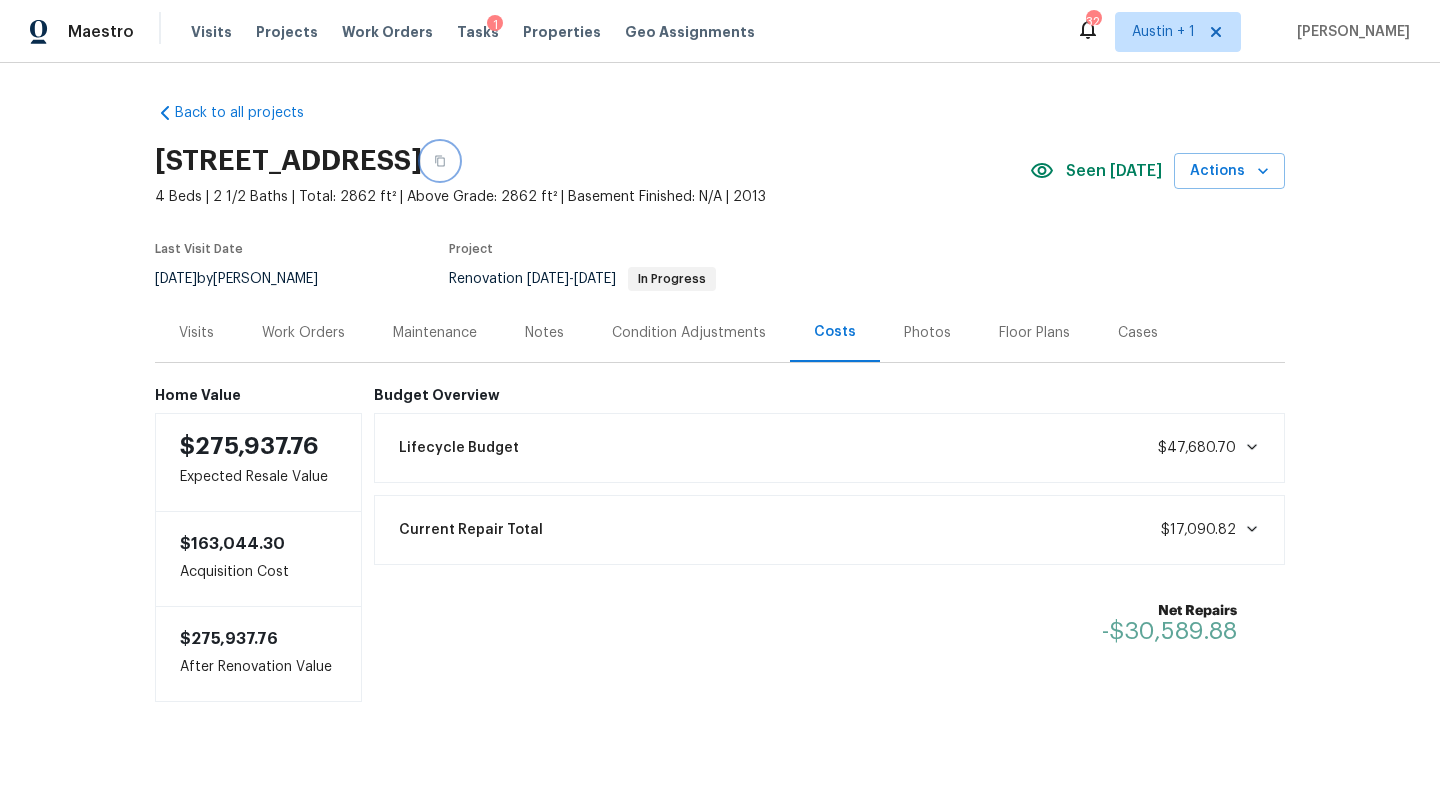 click at bounding box center (440, 161) 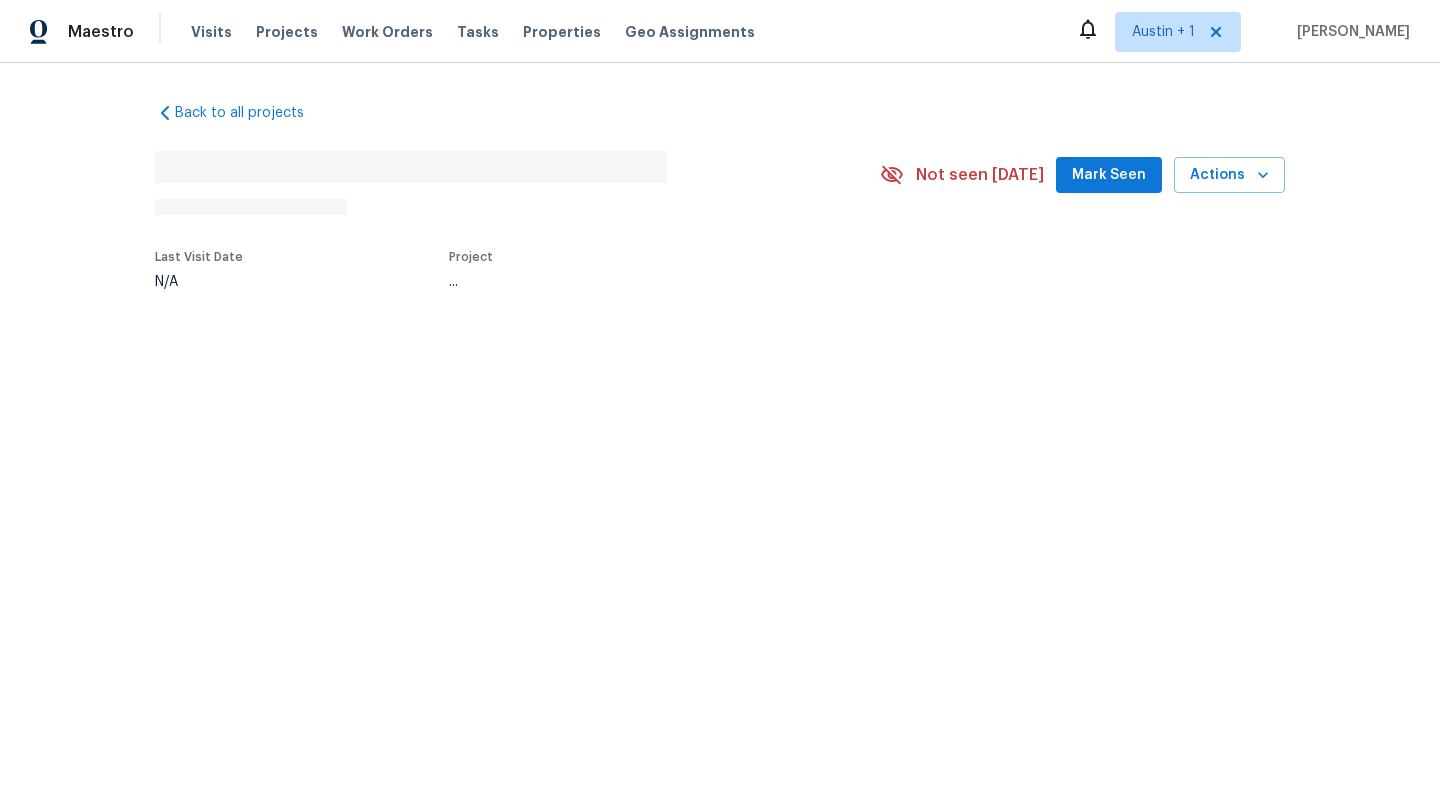 scroll, scrollTop: 0, scrollLeft: 0, axis: both 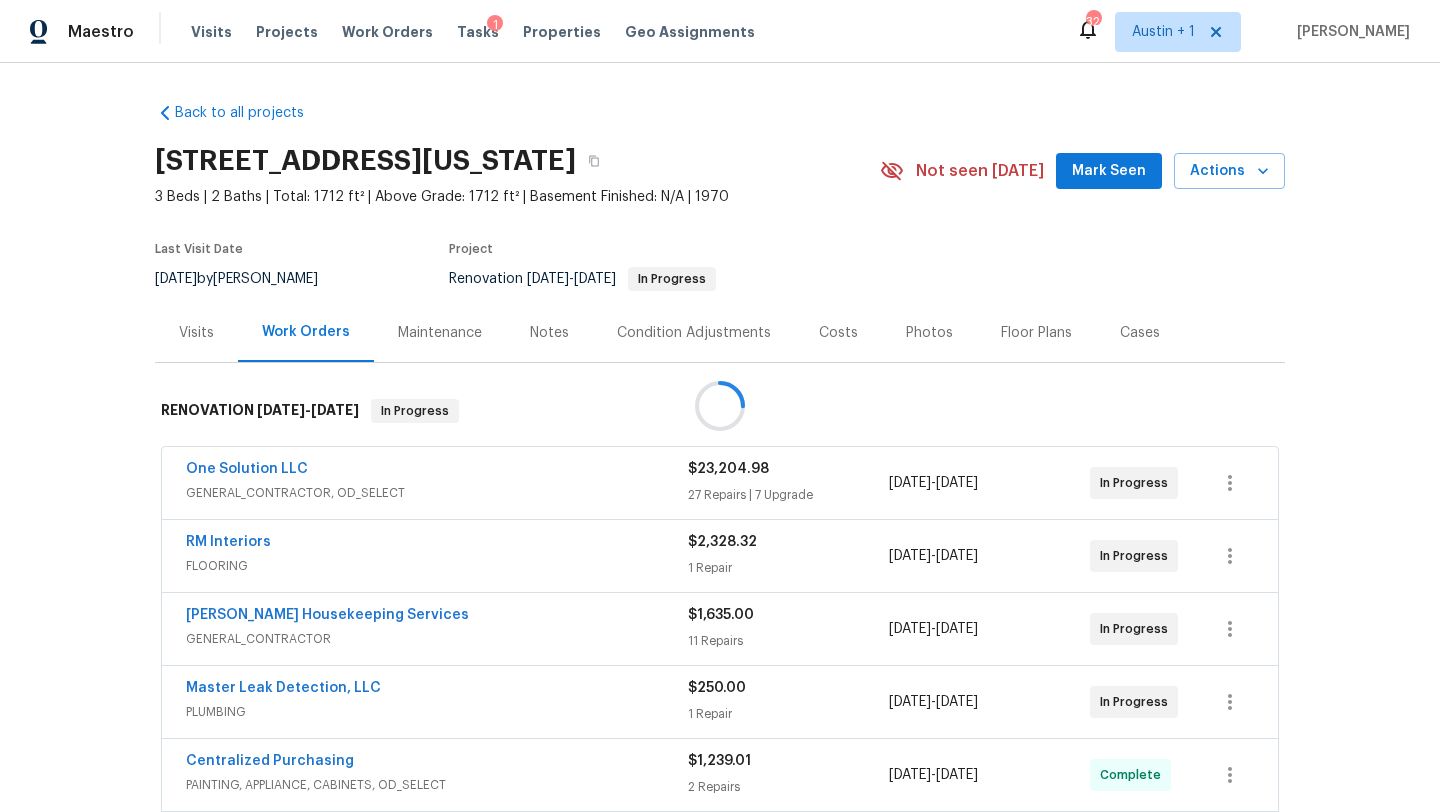 click at bounding box center [720, 406] 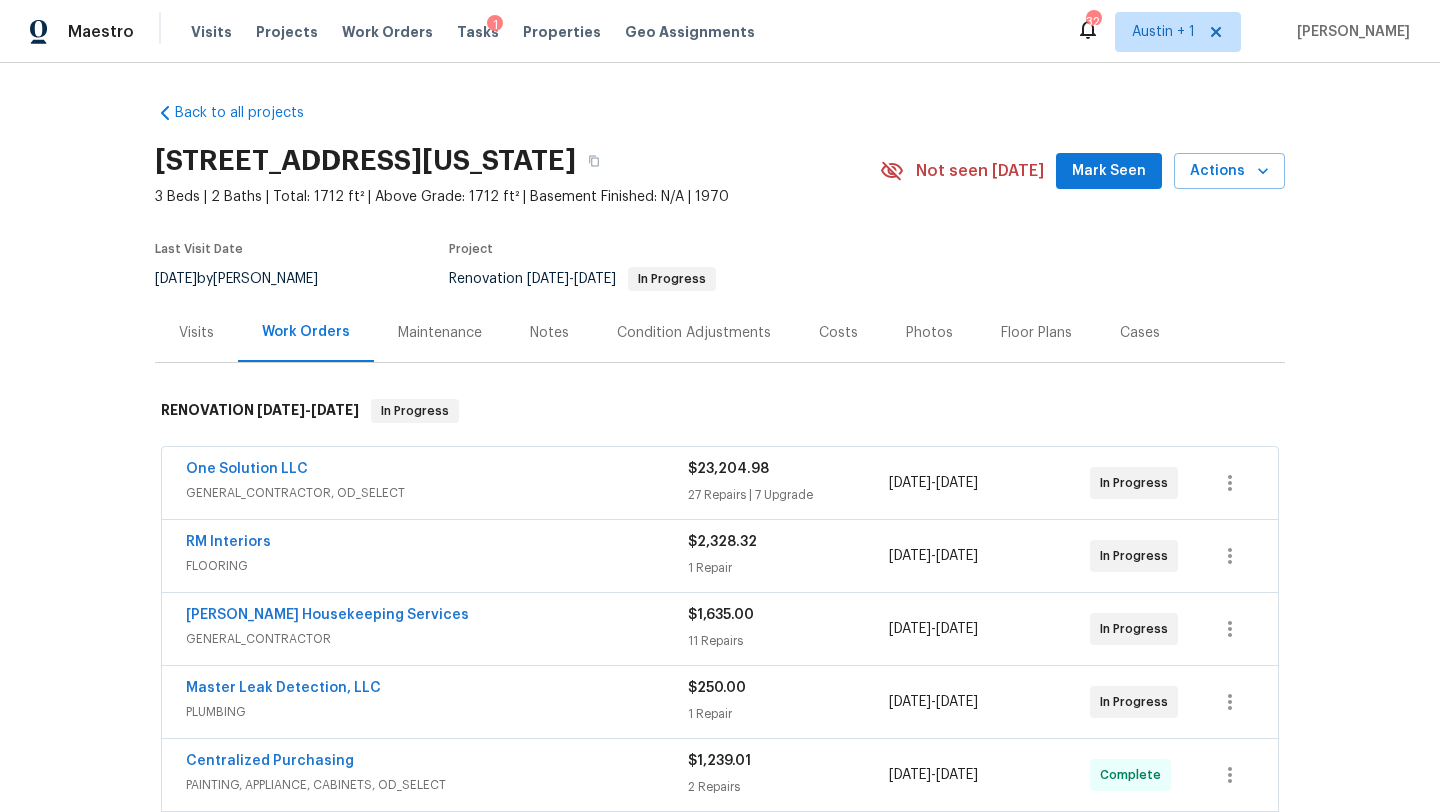 click on "Mark Seen" at bounding box center (1109, 171) 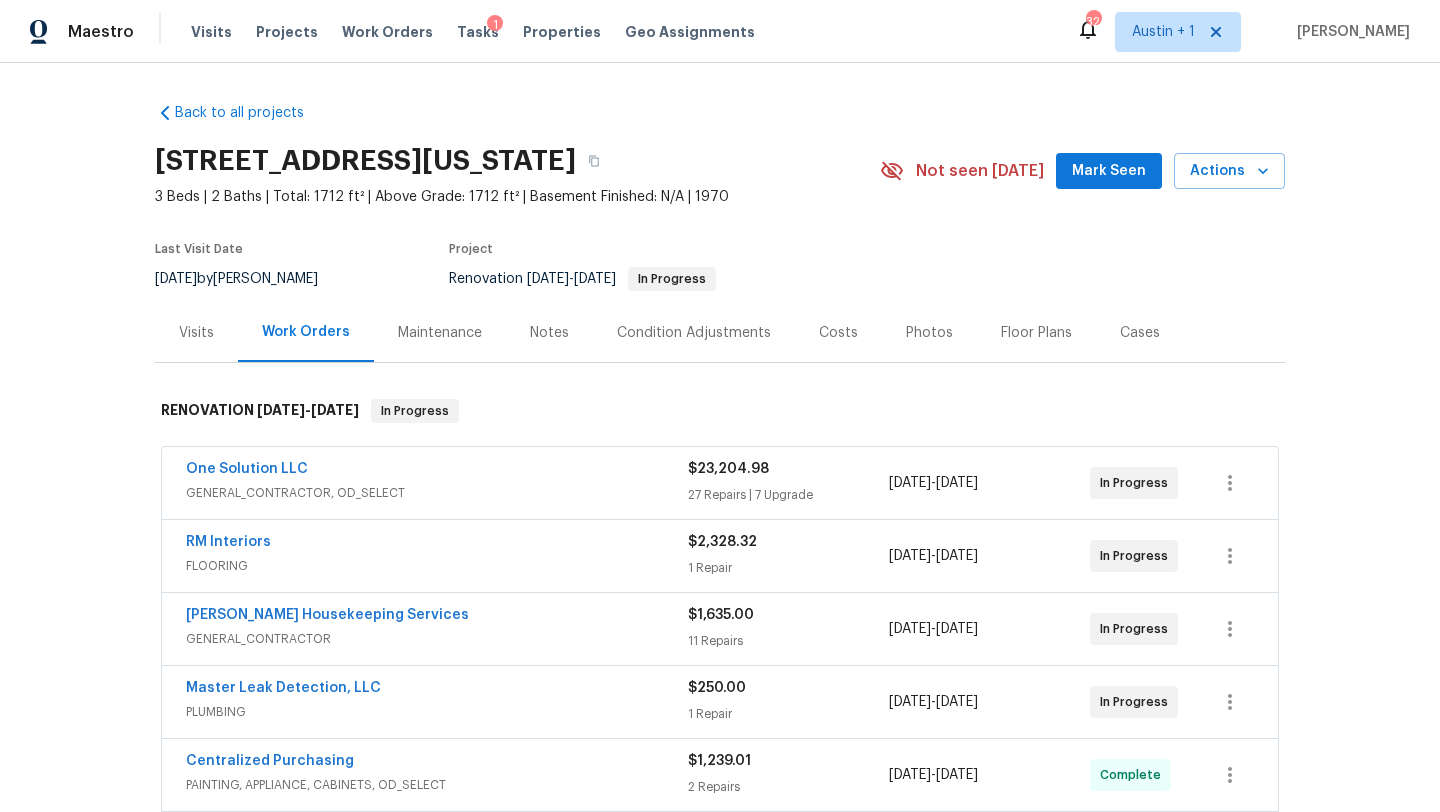 click on "Mark Seen" at bounding box center (1109, 171) 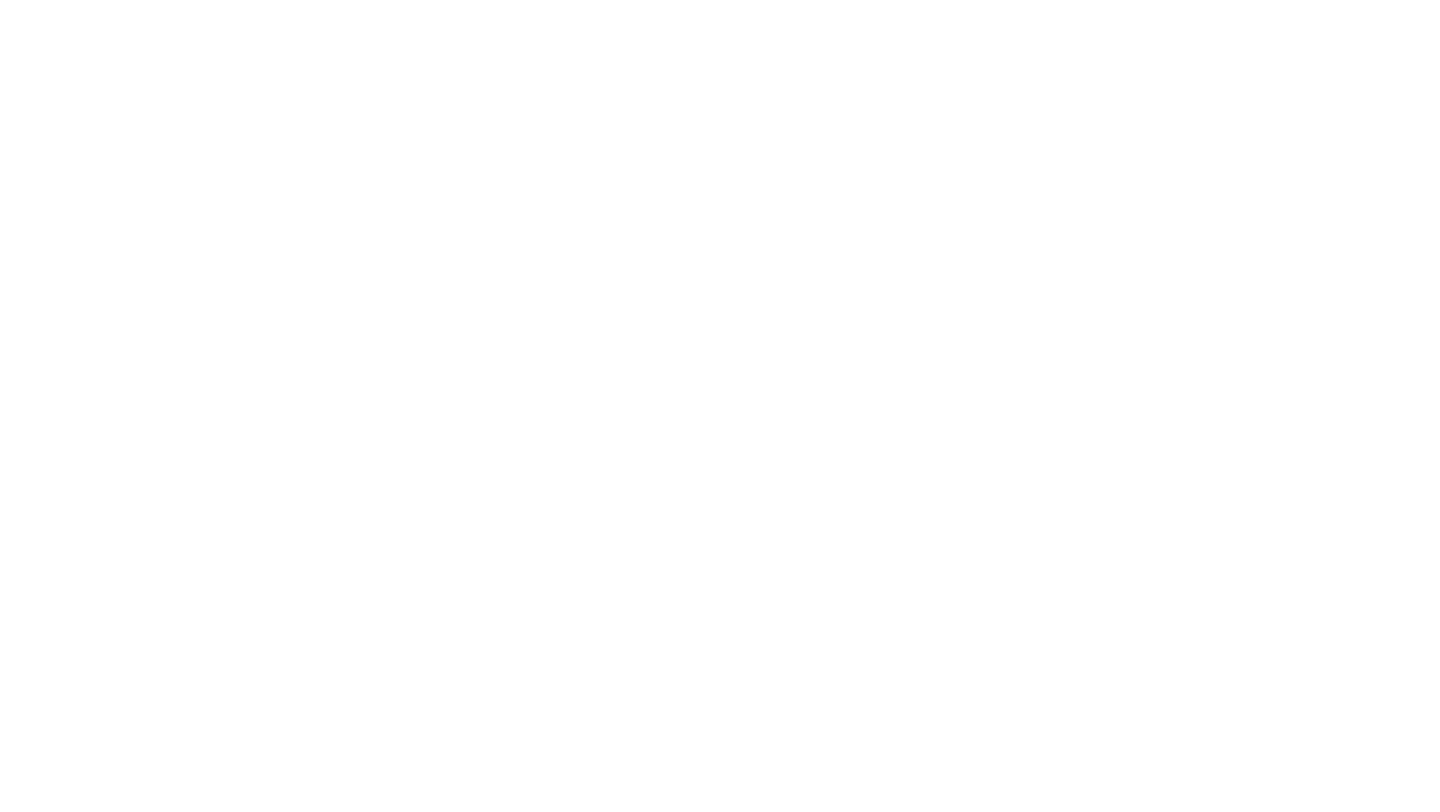 scroll, scrollTop: 0, scrollLeft: 0, axis: both 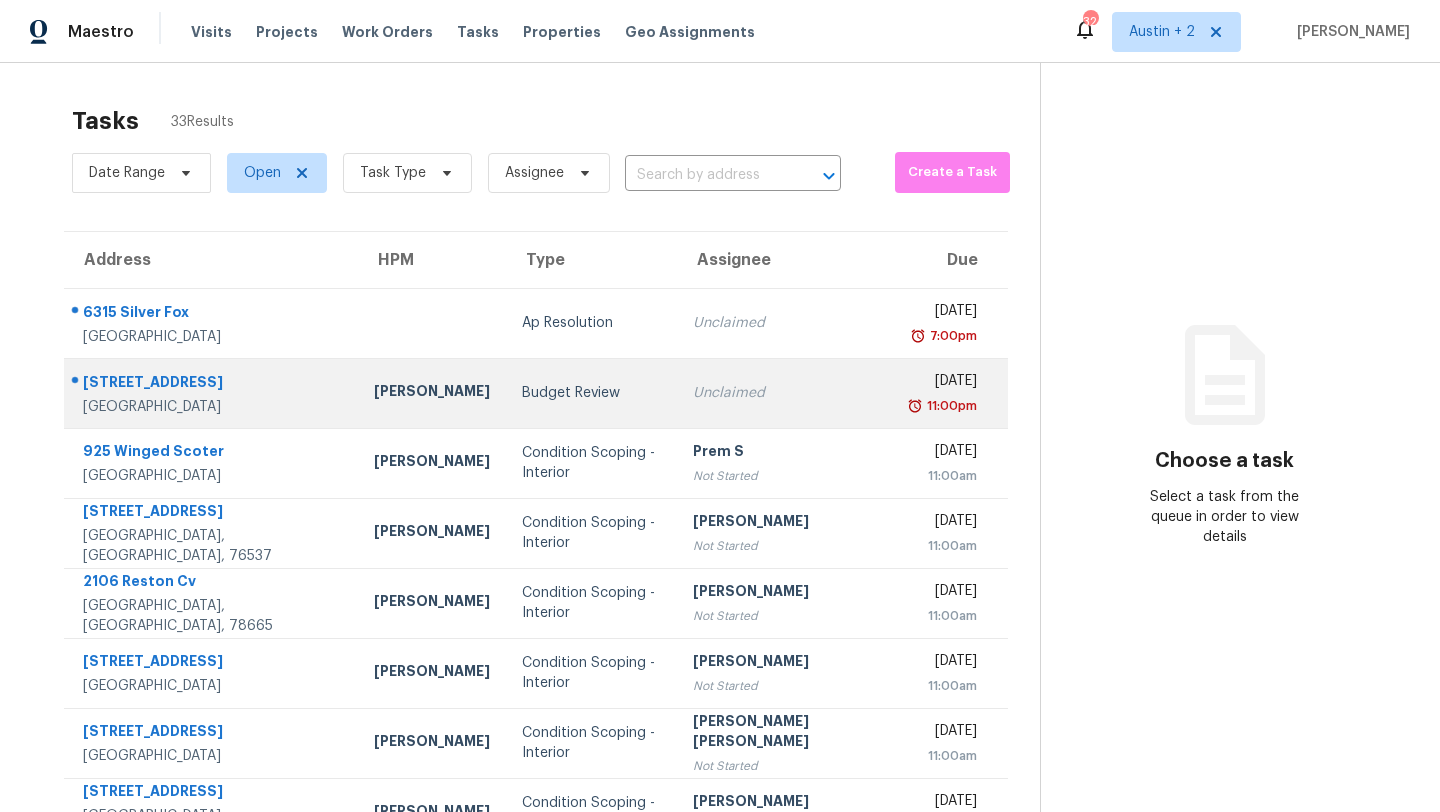 click on "Budget Review" at bounding box center [591, 393] 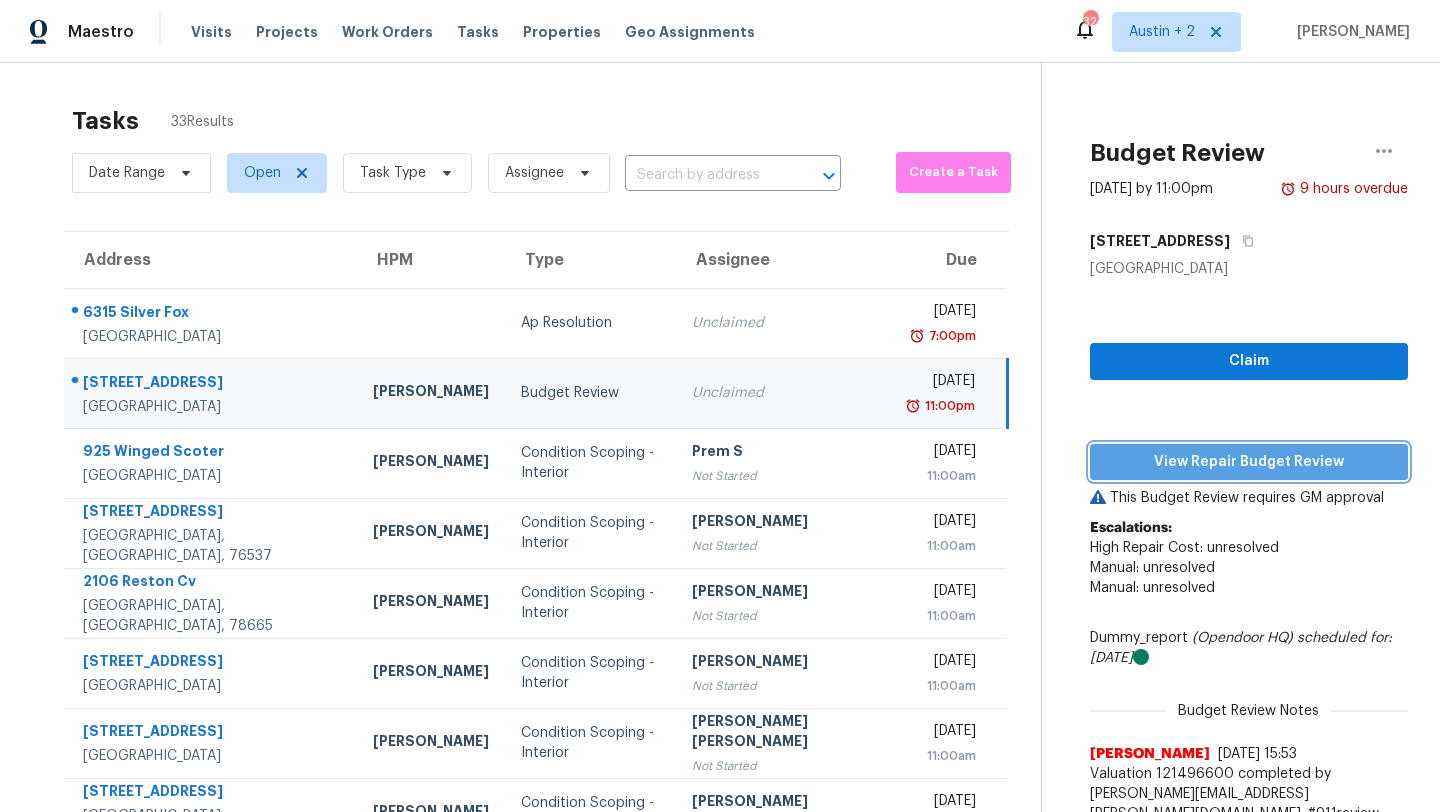 click on "View Repair Budget Review" at bounding box center [1249, 462] 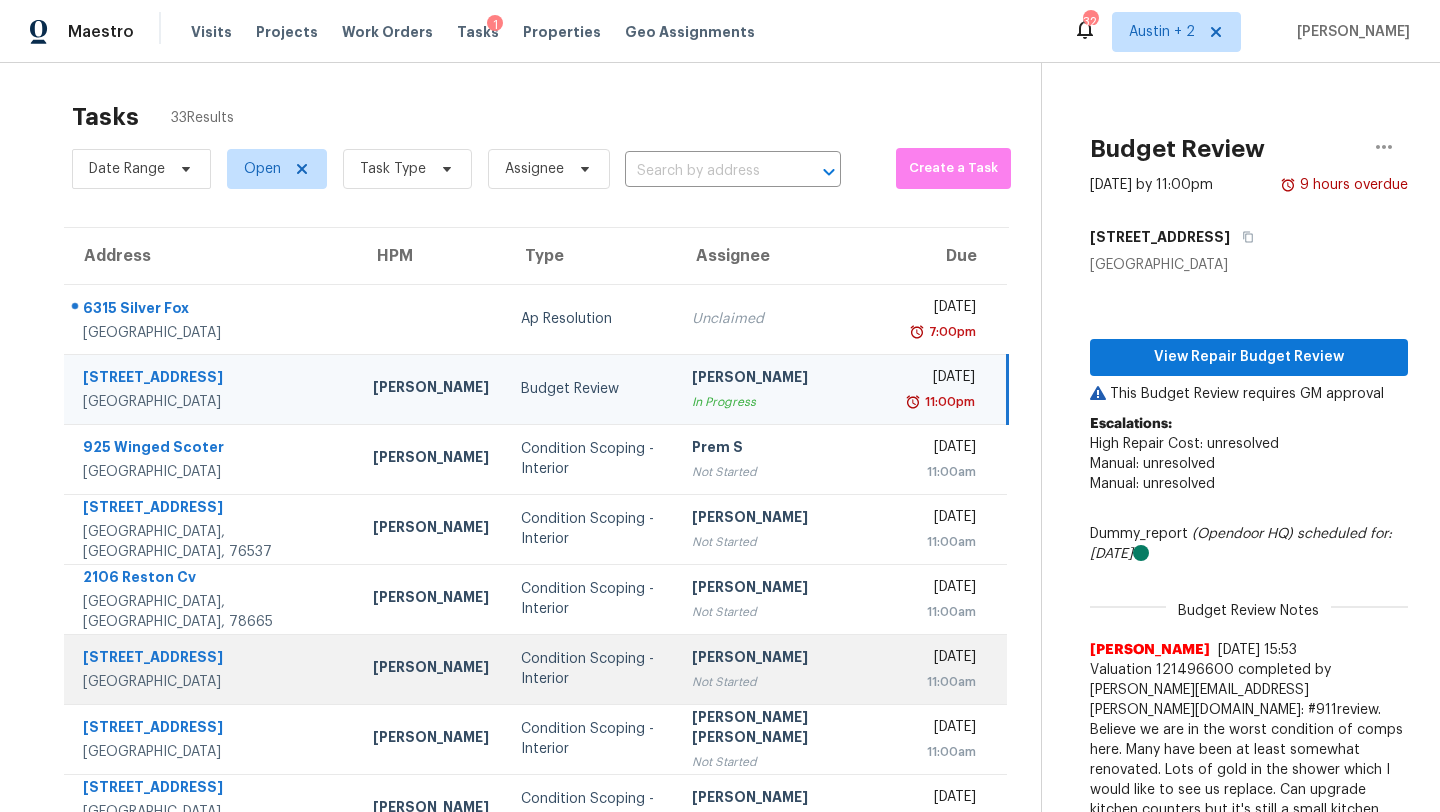 scroll, scrollTop: 2, scrollLeft: 0, axis: vertical 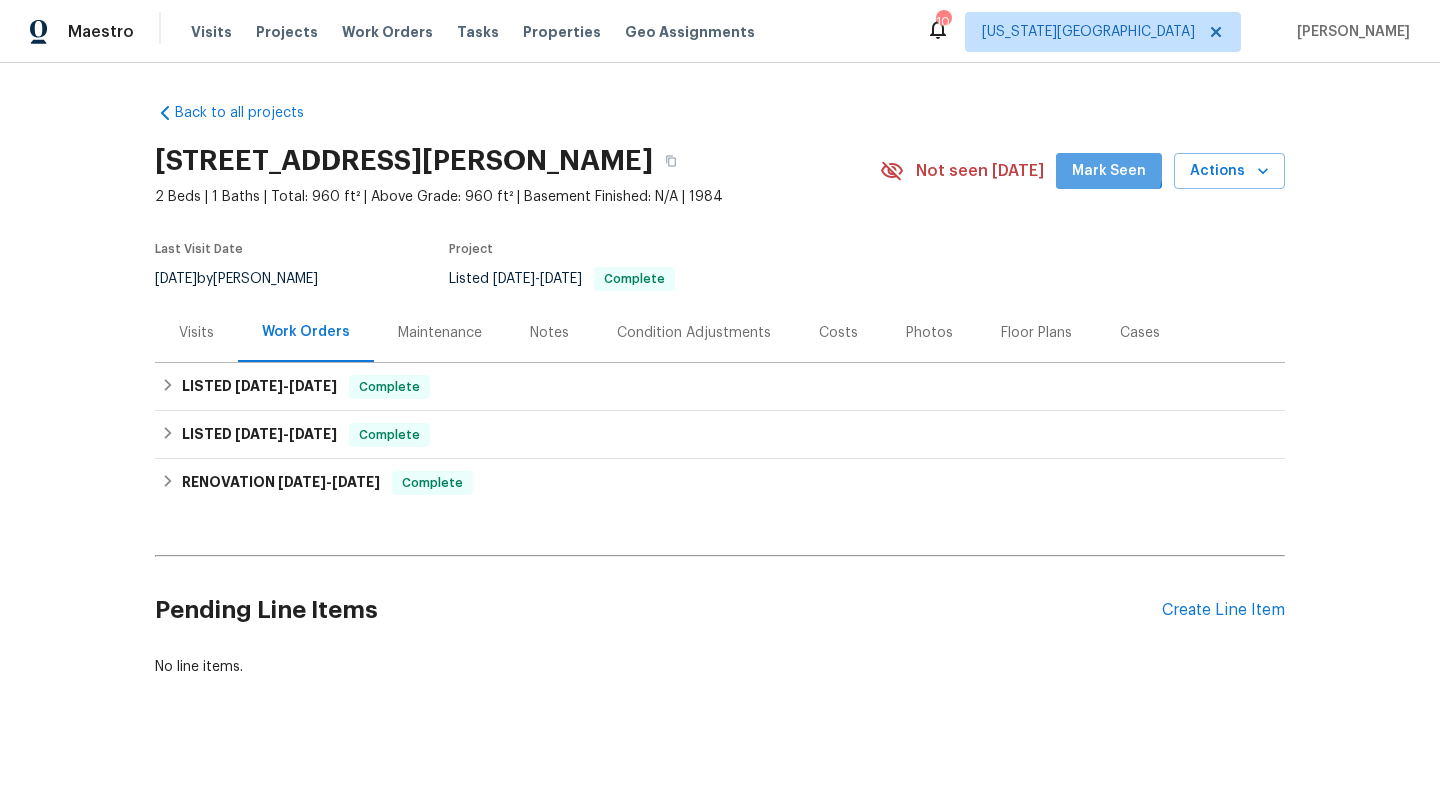 click on "Mark Seen" at bounding box center [1109, 171] 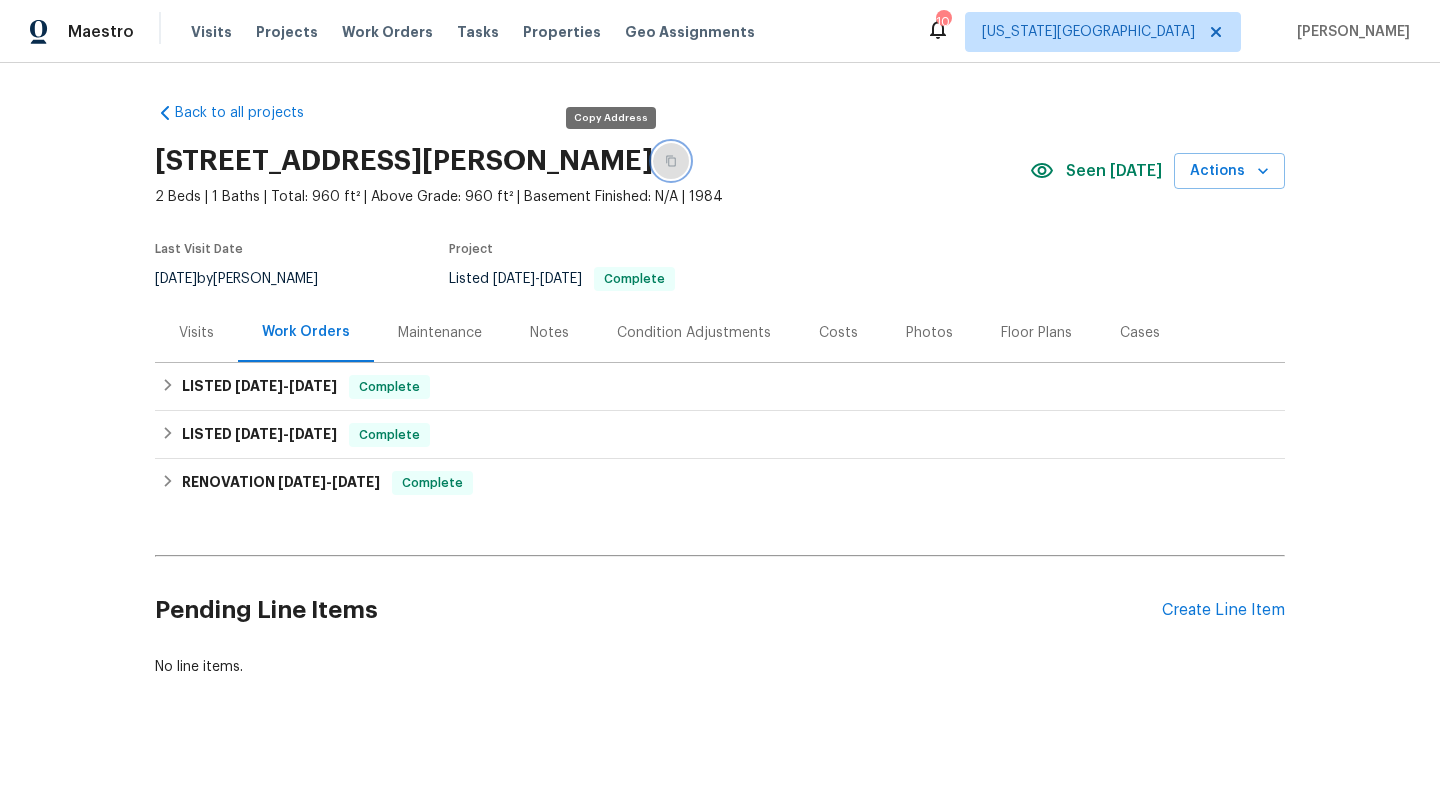 click 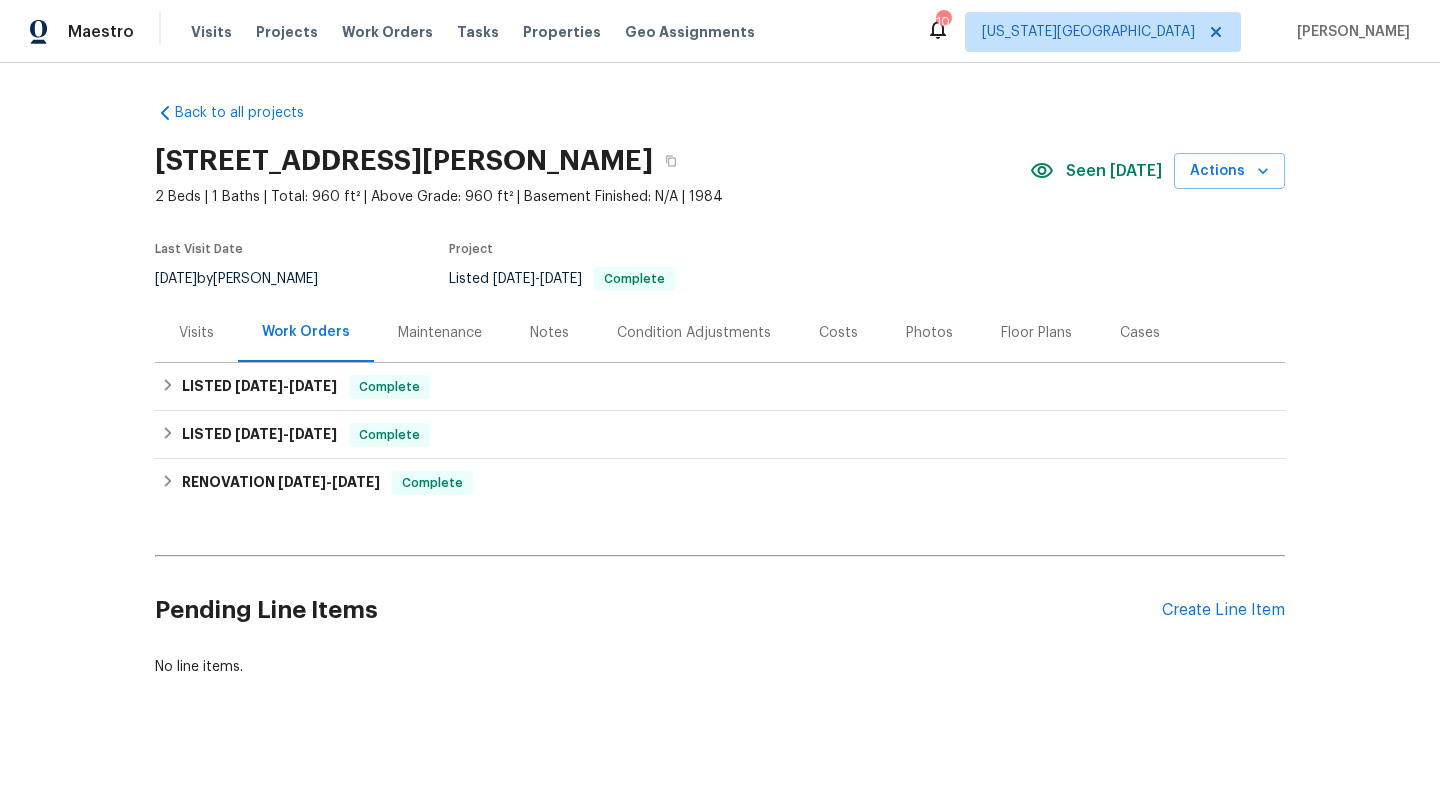 click on "Notes" at bounding box center (549, 333) 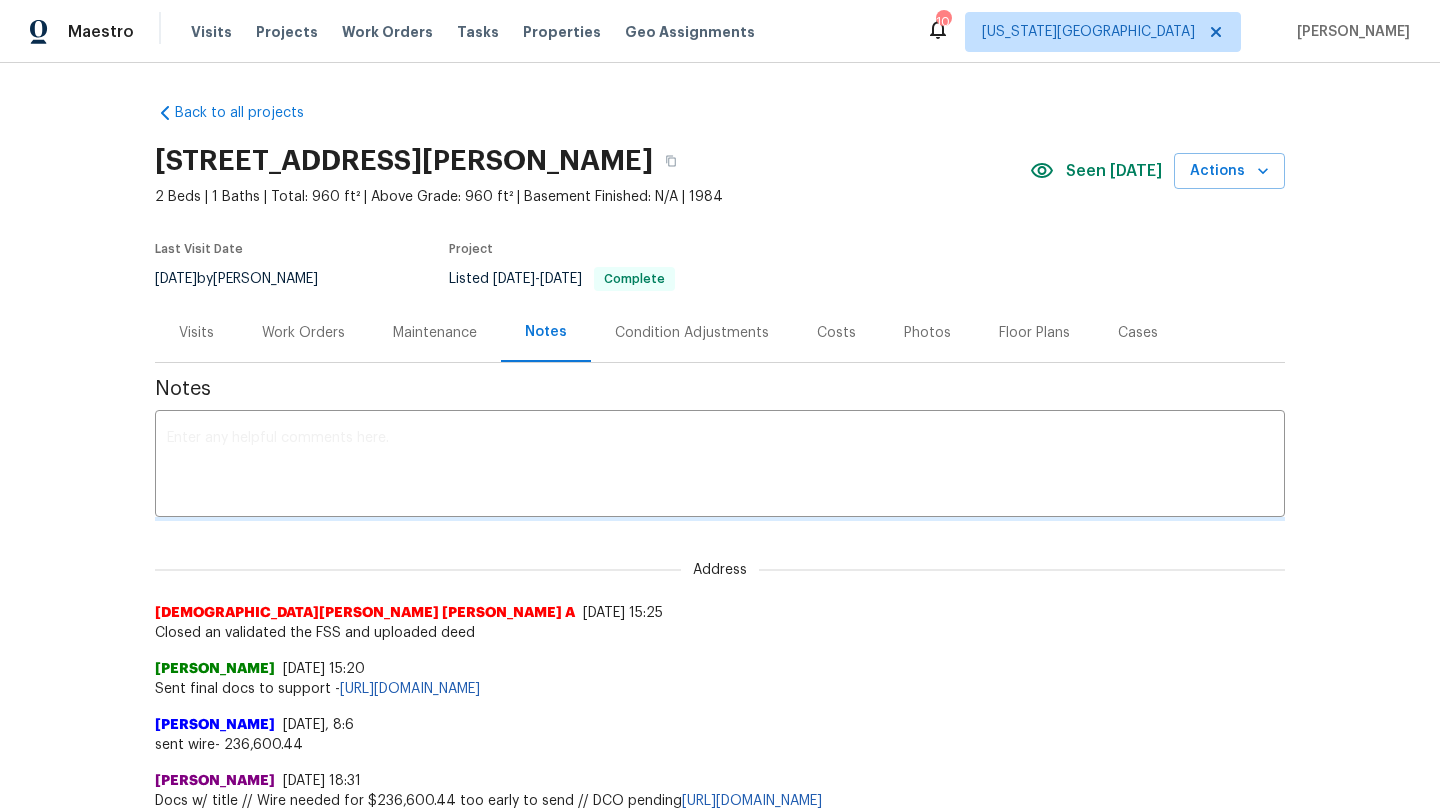 click at bounding box center (720, 466) 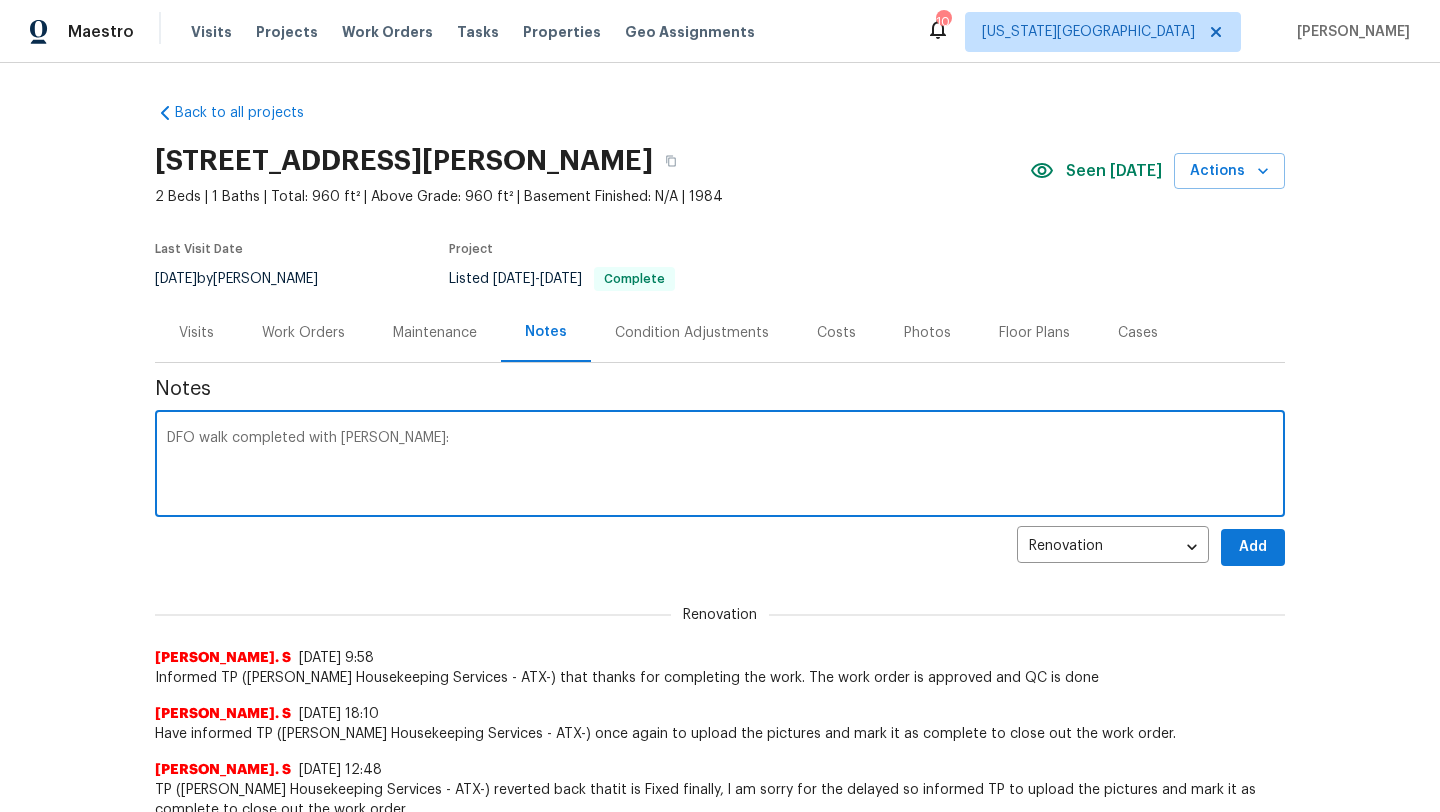 paste on "https://opendoor.slack.com/archives/C06FV3G6Z2P/p1752675158419789" 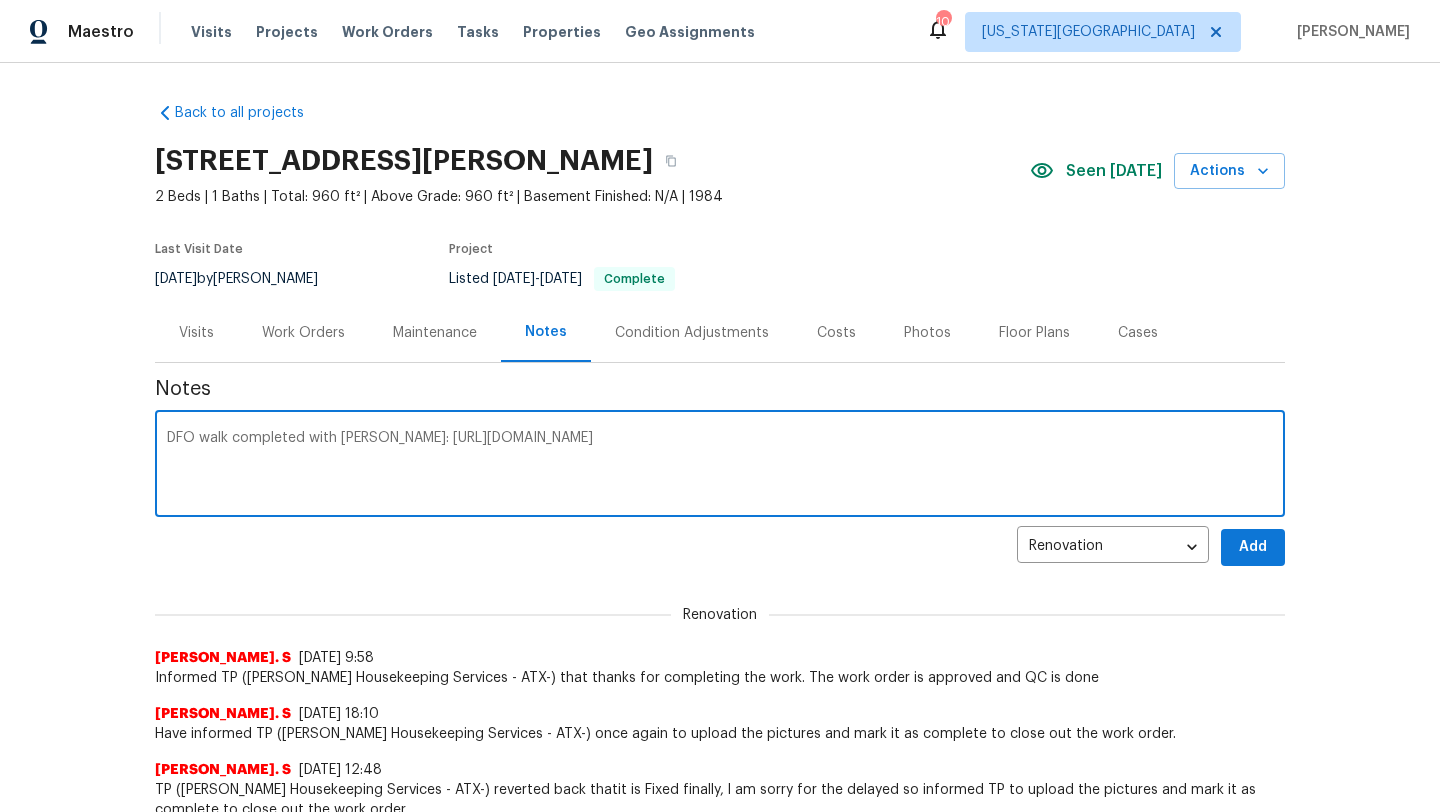 type on "DFO walk completed with Drew: https://opendoor.slack.com/archives/C06FV3G6Z2P/p1752675158419789" 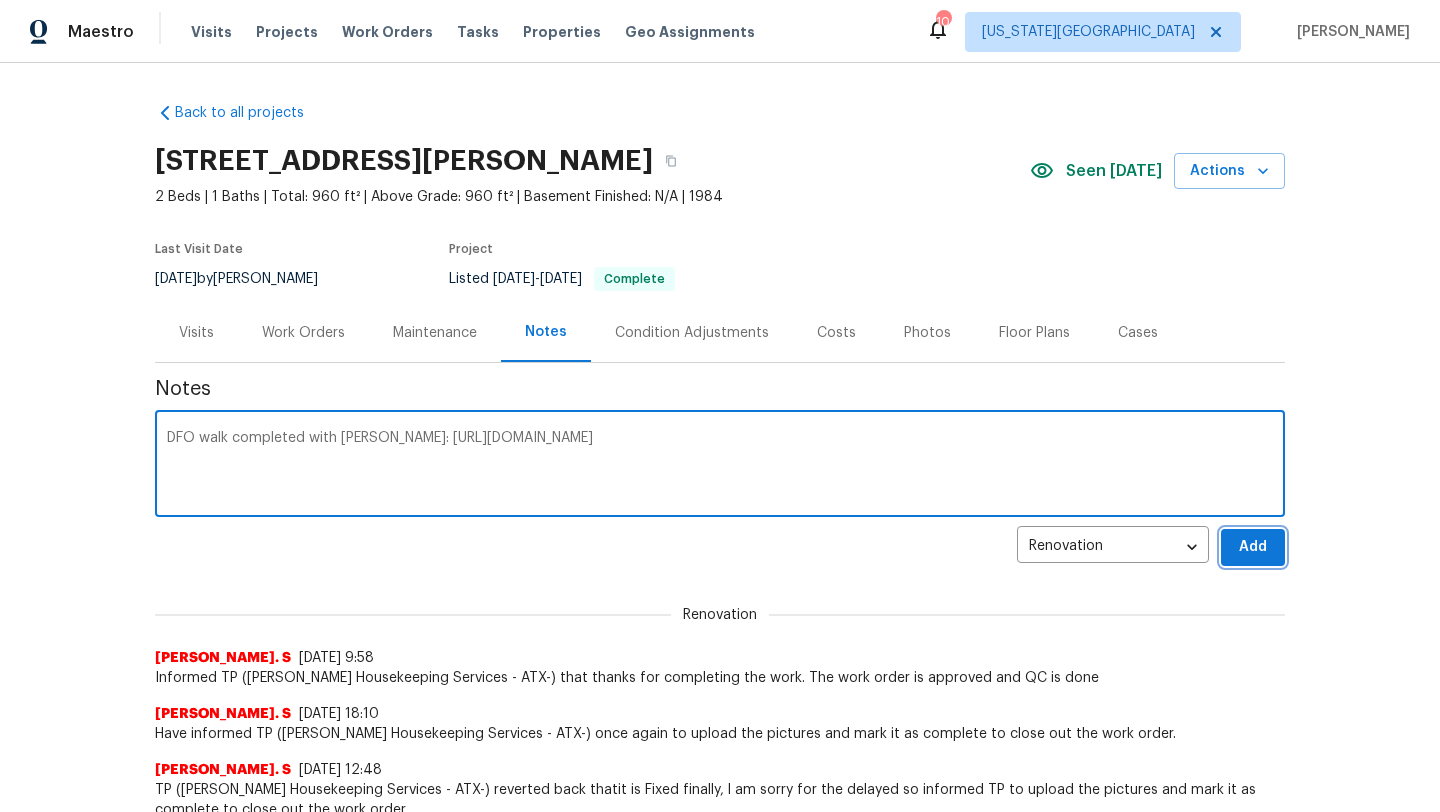 click on "Add" at bounding box center (1253, 547) 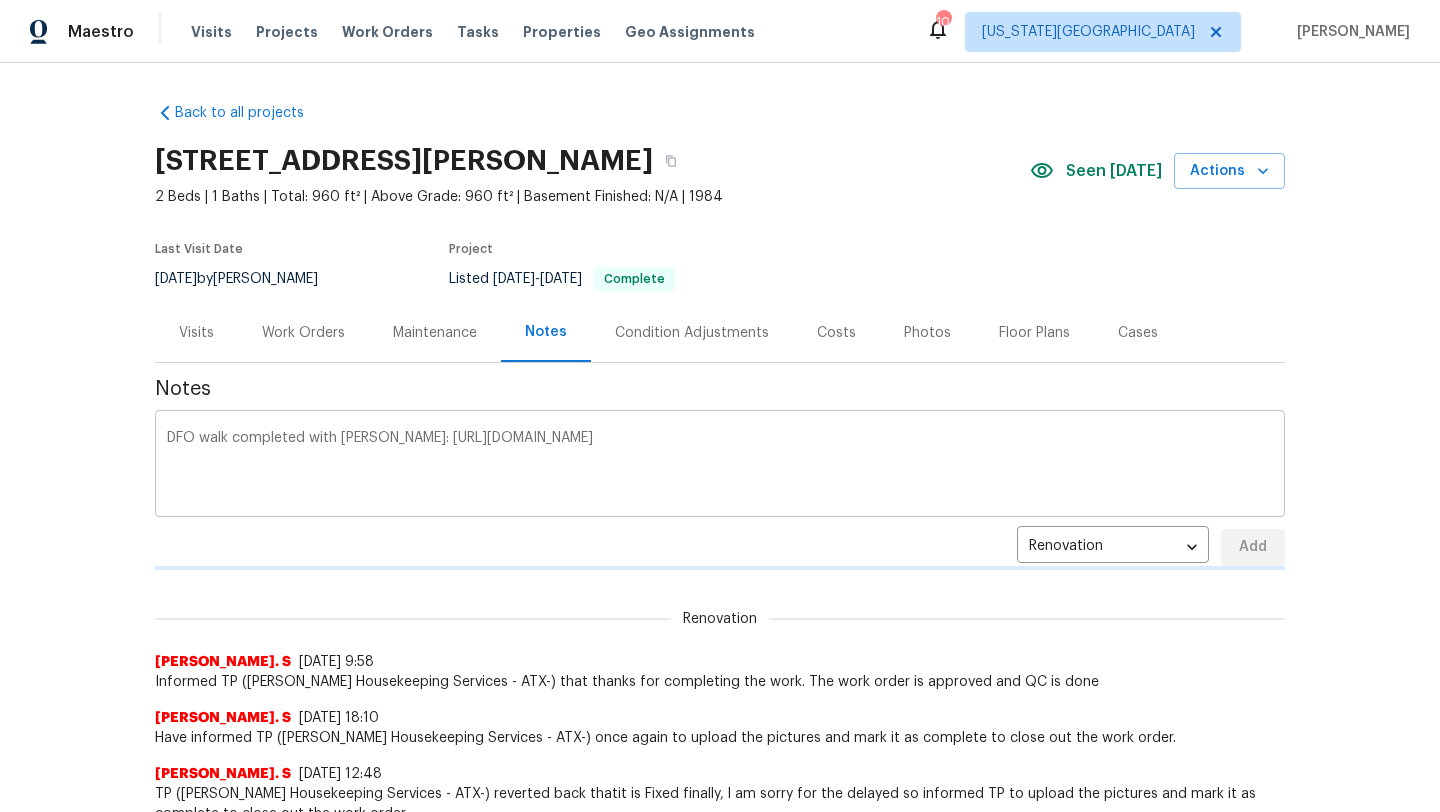 type 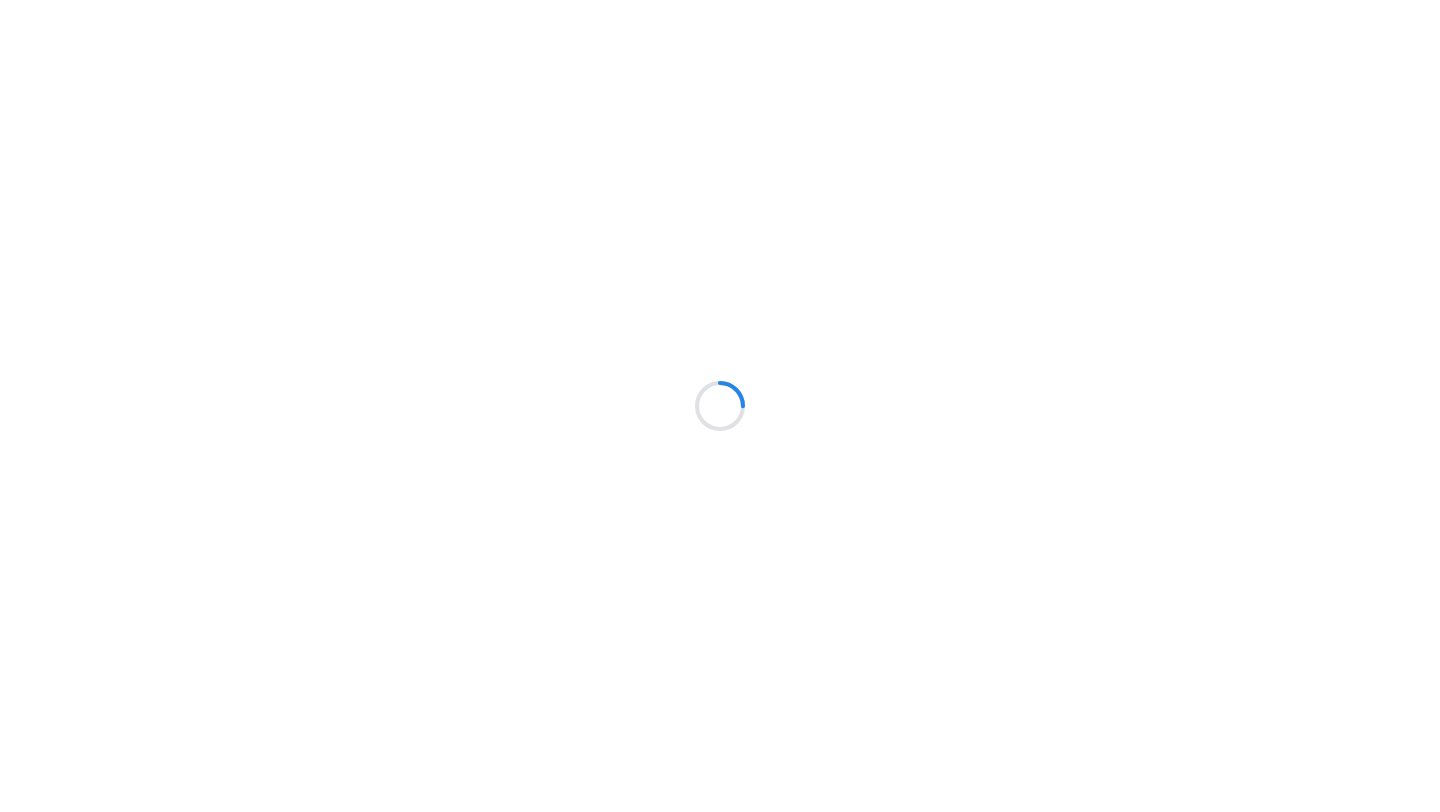 scroll, scrollTop: 0, scrollLeft: 0, axis: both 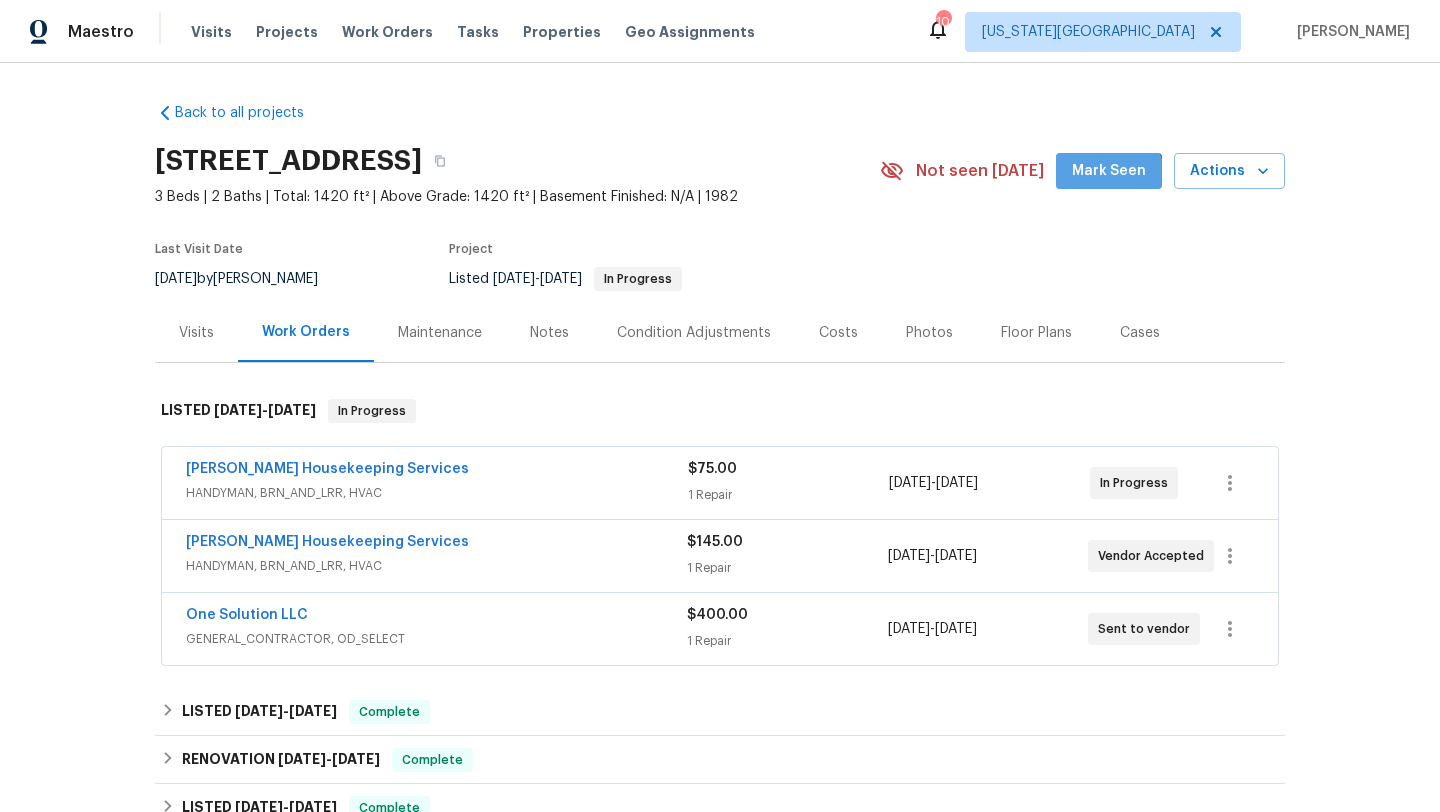 click on "Mark Seen" at bounding box center [1109, 171] 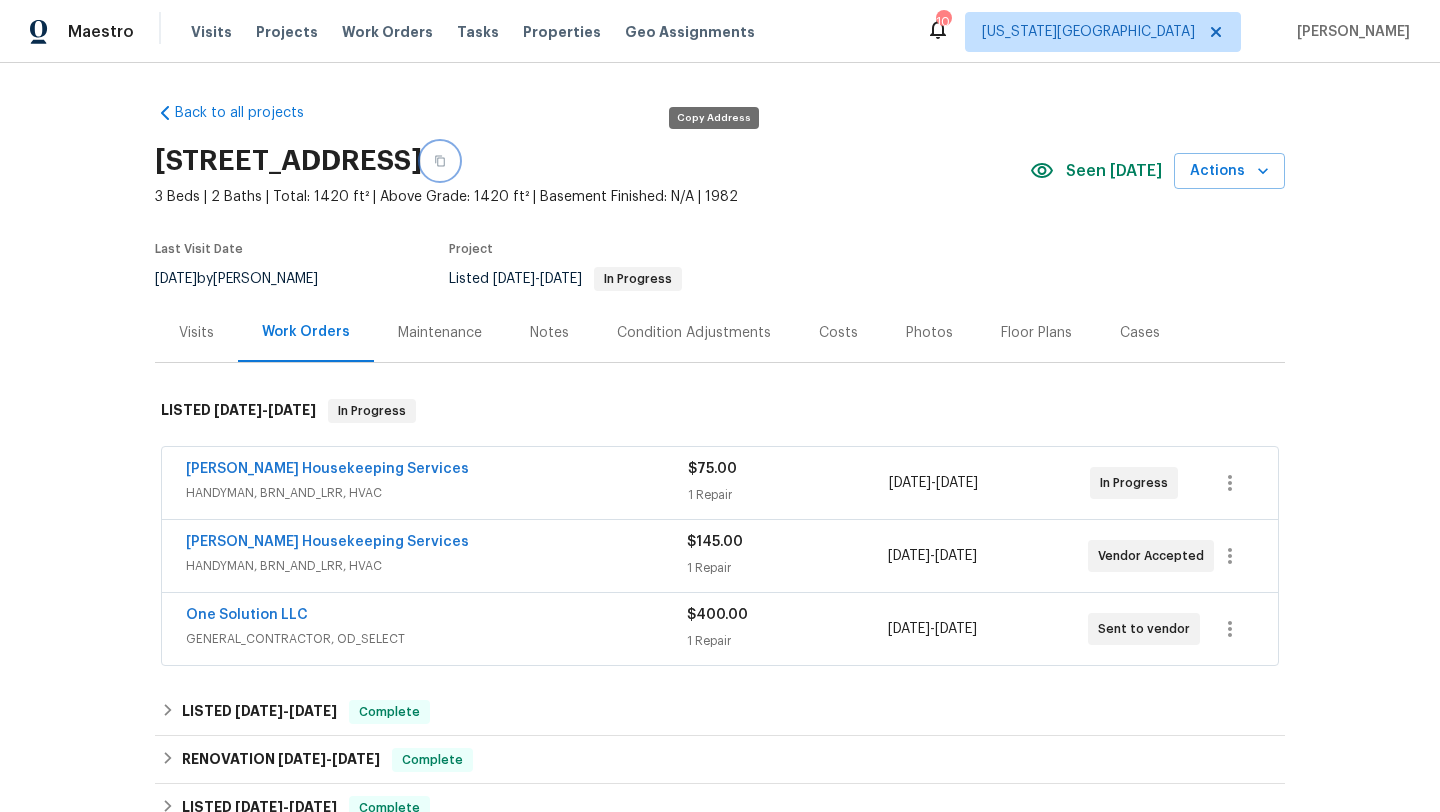 click 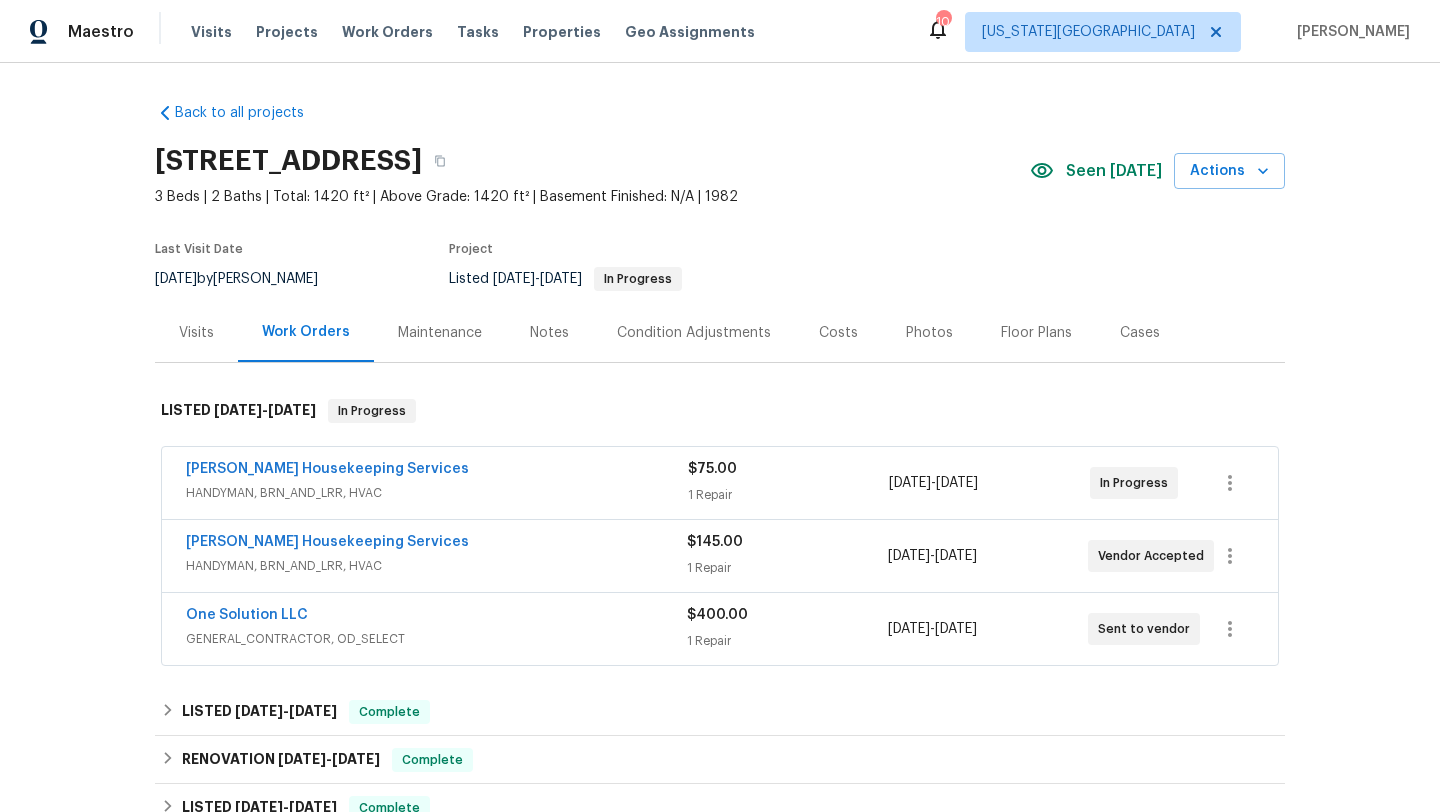 click on "Notes" at bounding box center (549, 333) 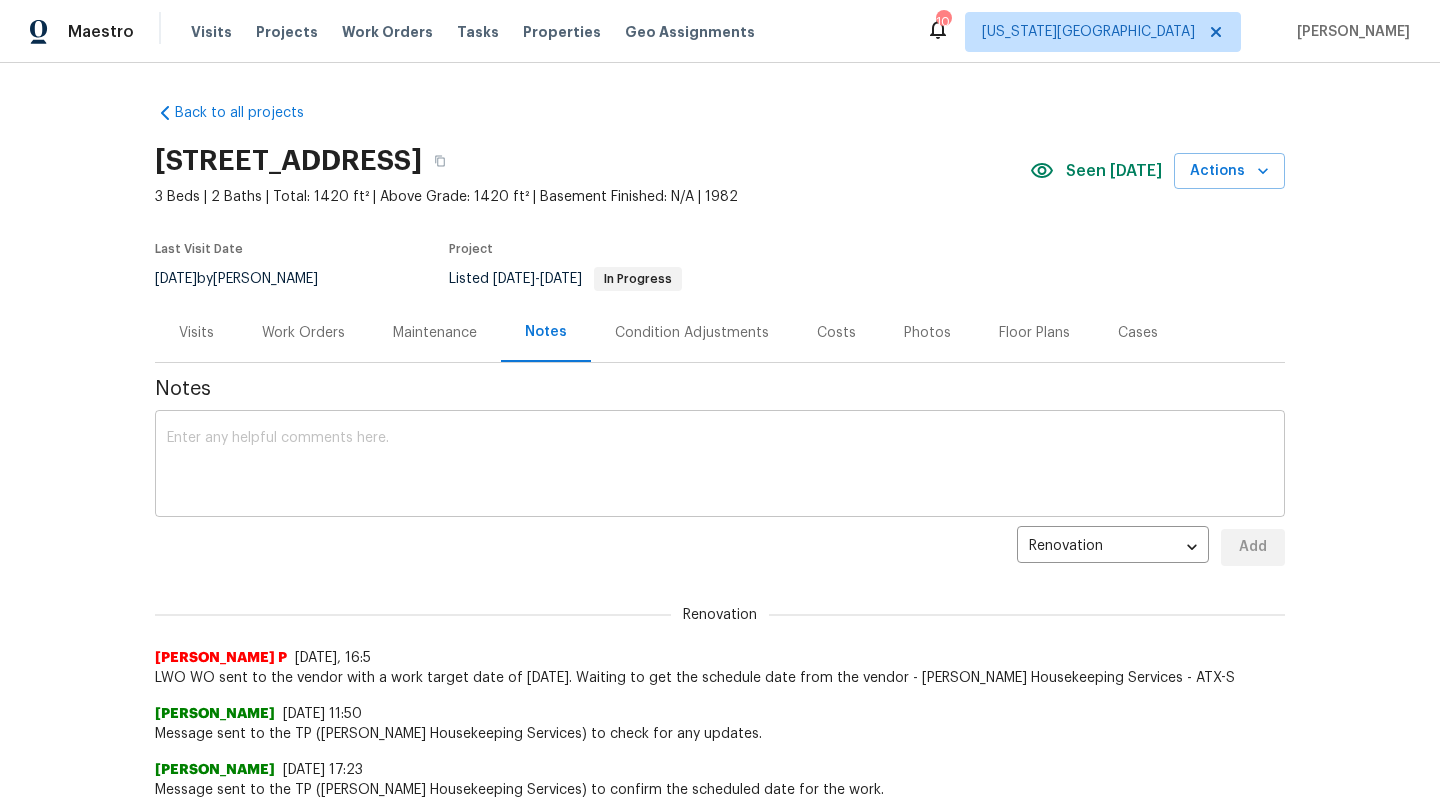 click at bounding box center (720, 466) 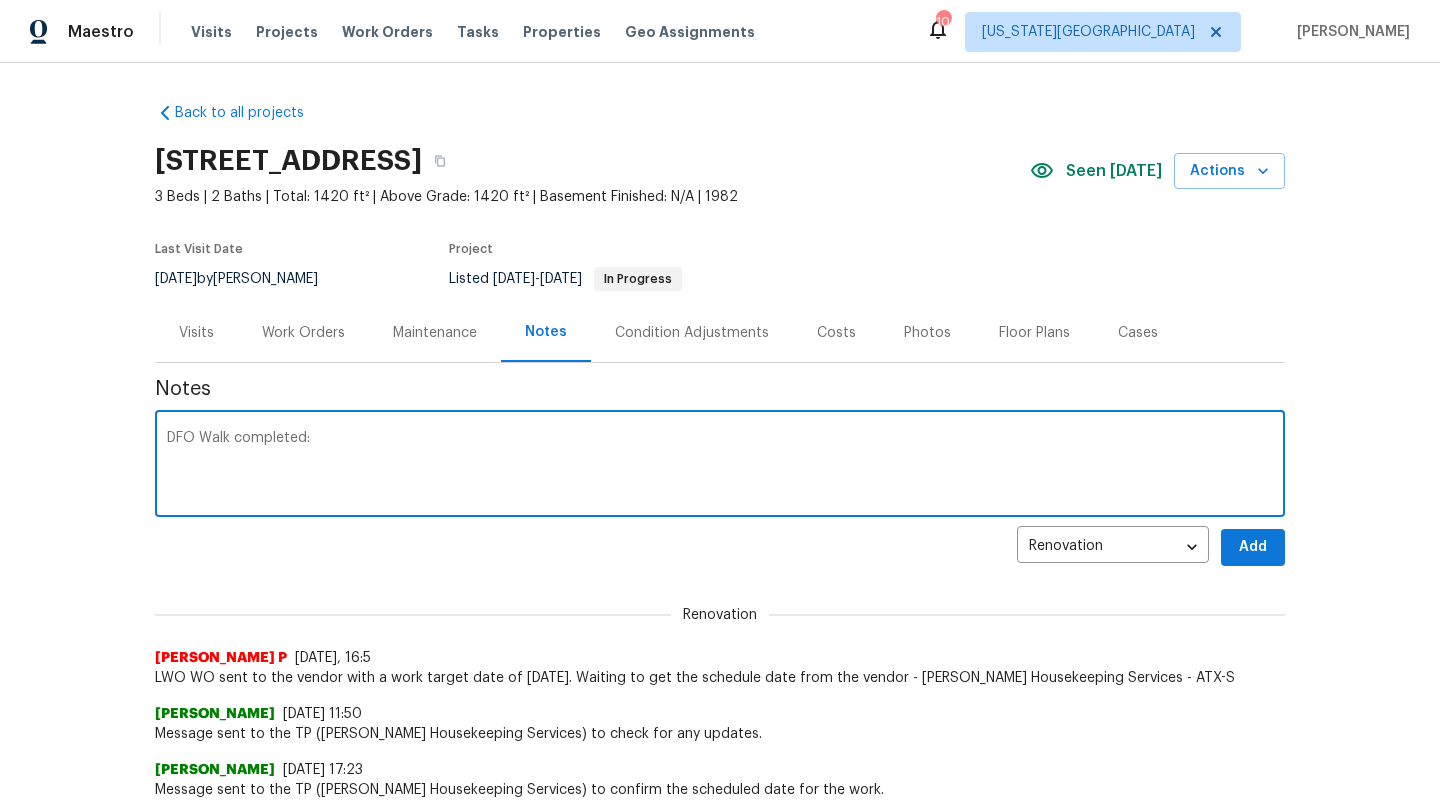paste on "[URL][DOMAIN_NAME]" 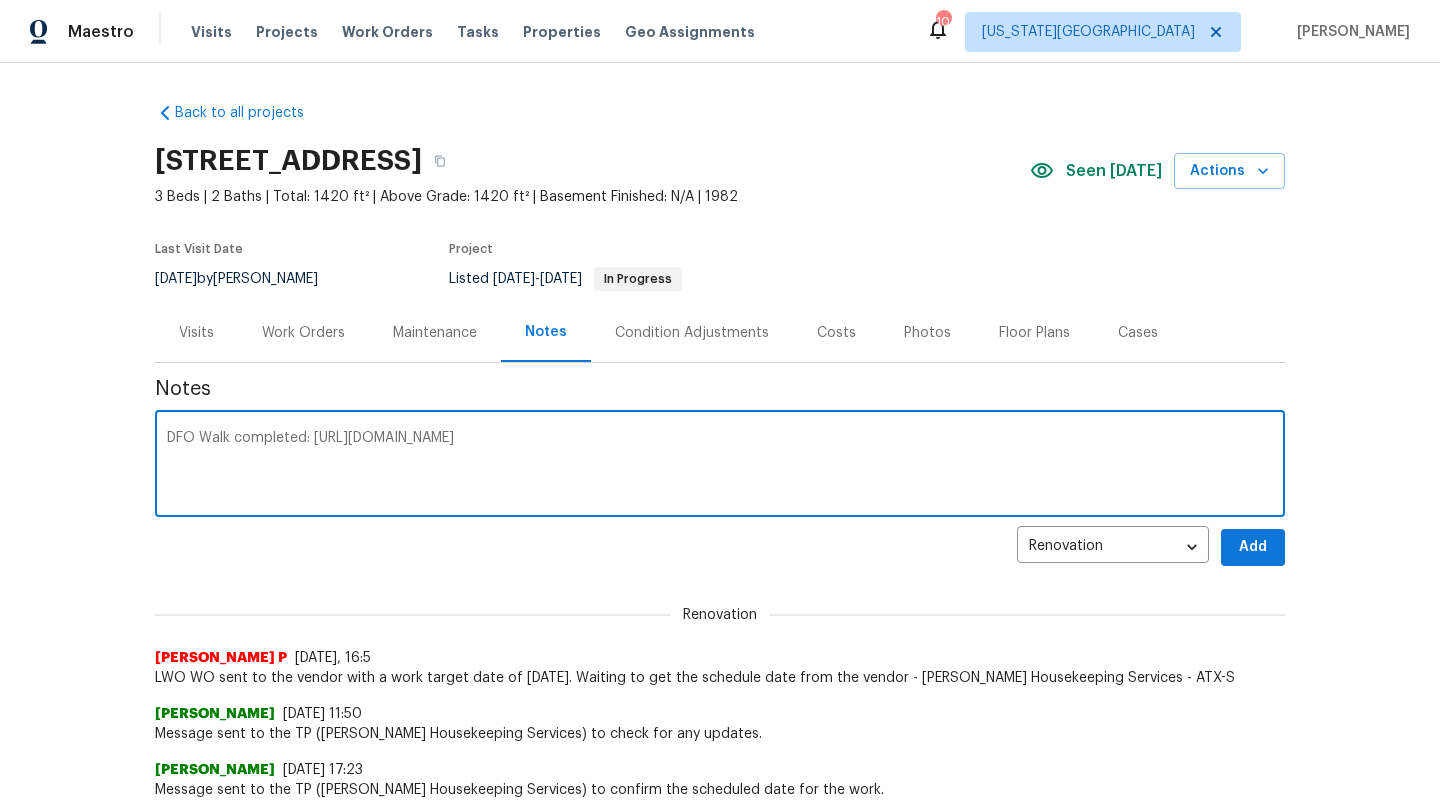 type on "DFO Walk completed: [URL][DOMAIN_NAME]" 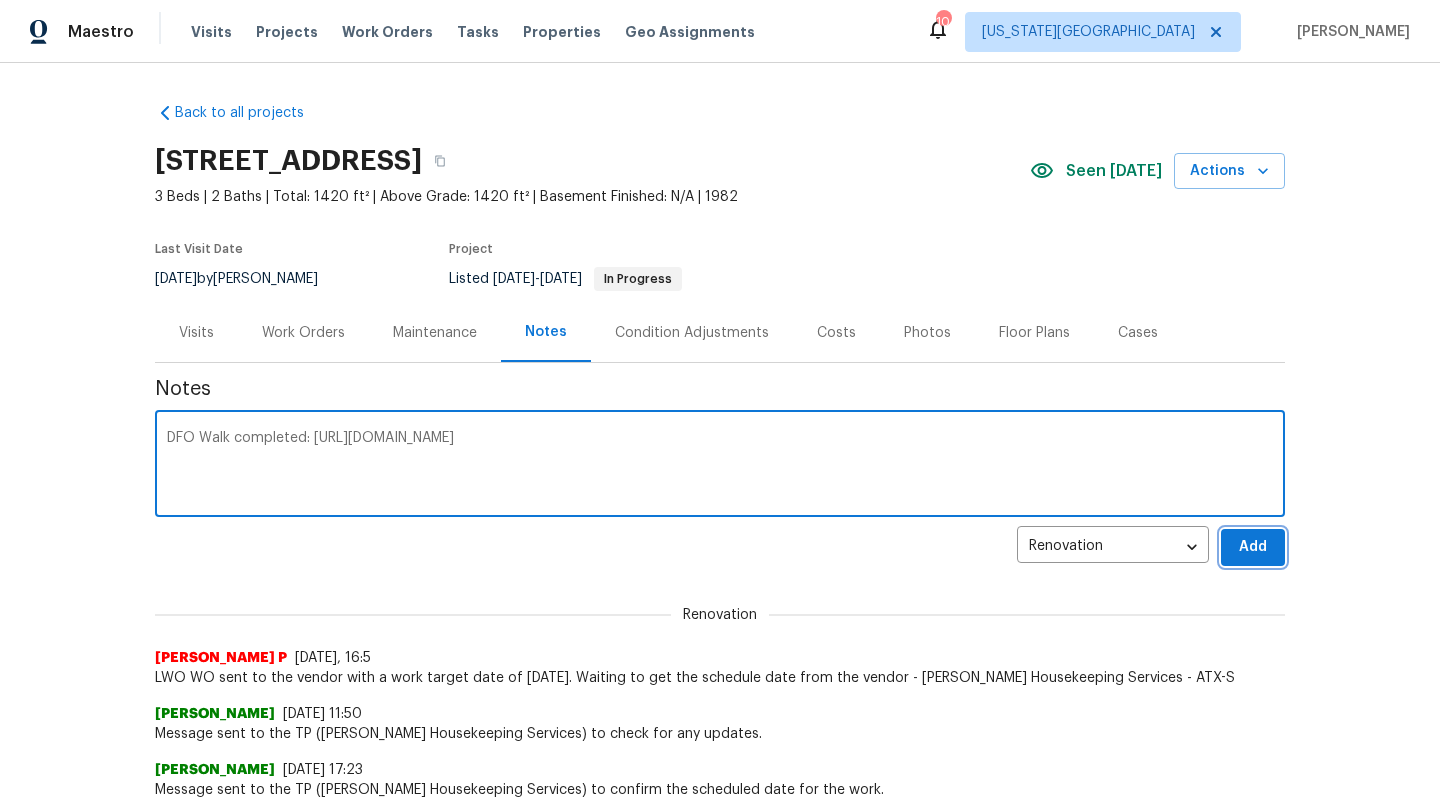 click on "Add" at bounding box center [1253, 547] 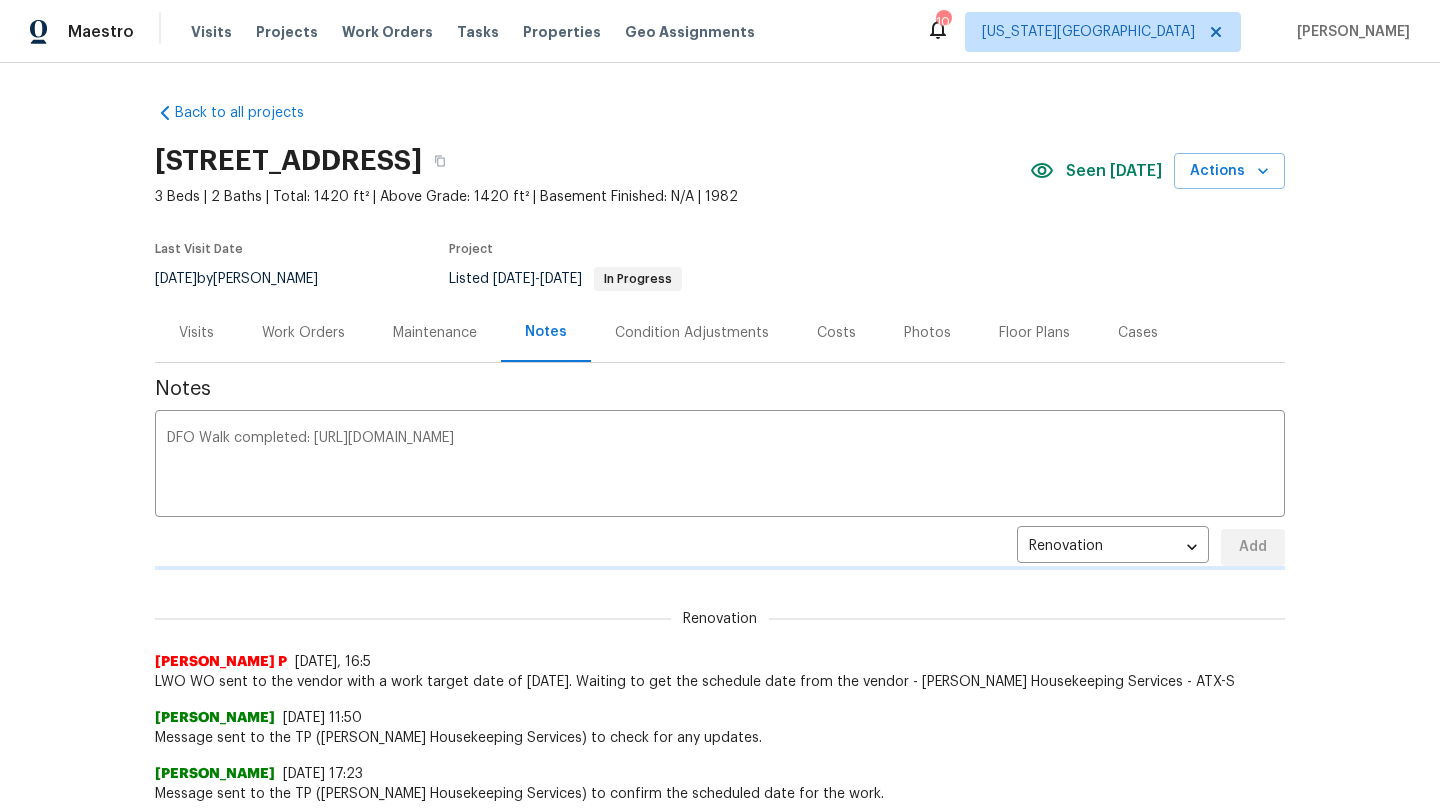 type 